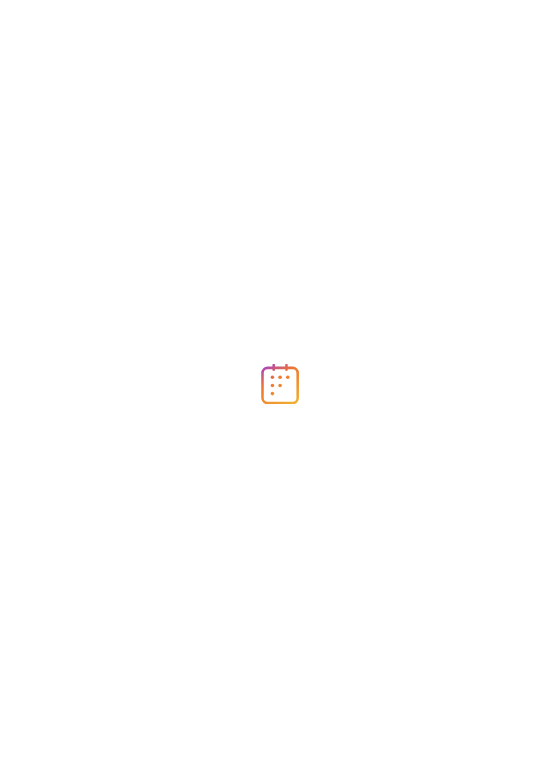 scroll, scrollTop: 0, scrollLeft: 0, axis: both 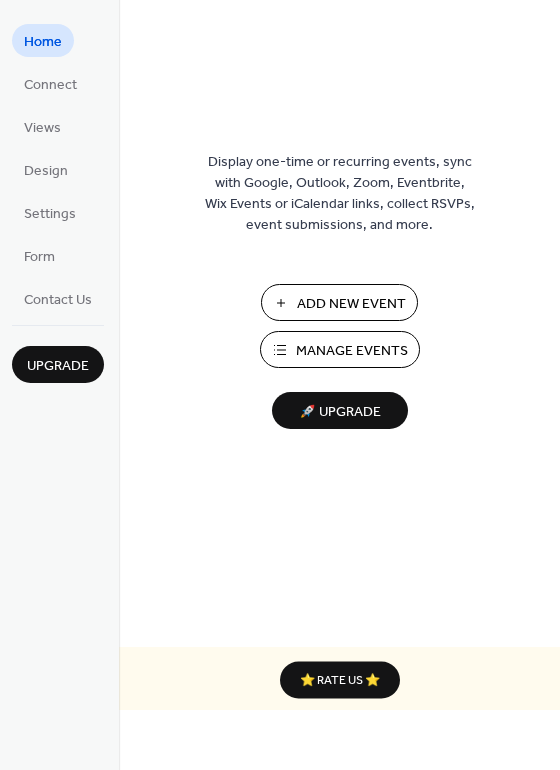 click on "Add New Event" at bounding box center [351, 304] 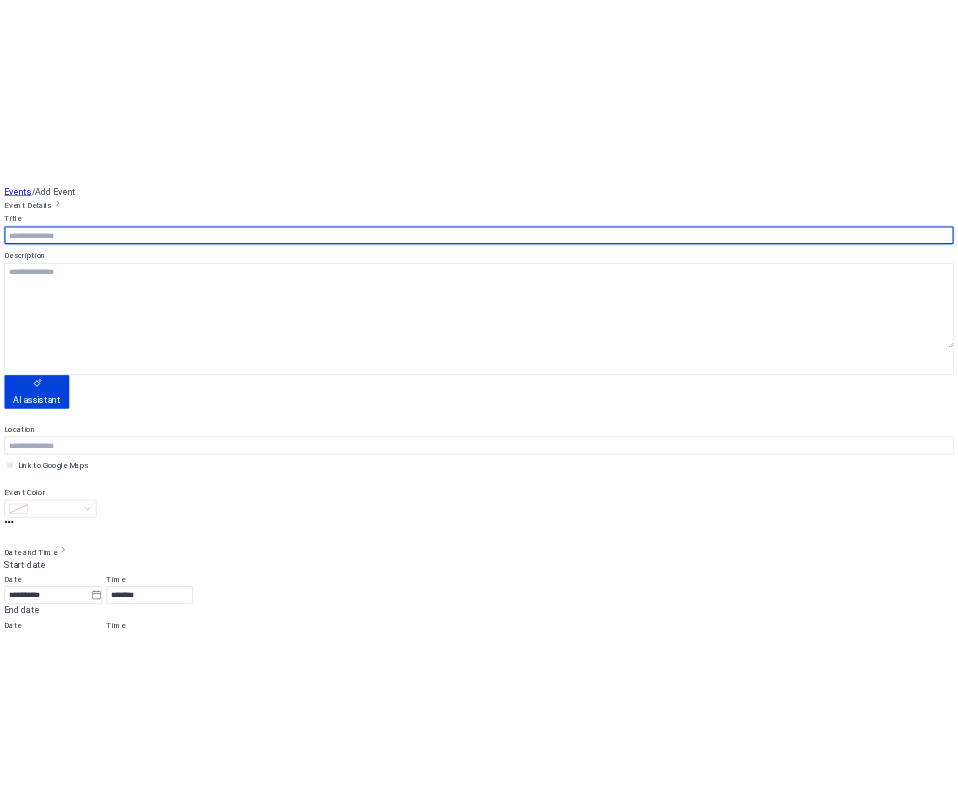 scroll, scrollTop: 0, scrollLeft: 0, axis: both 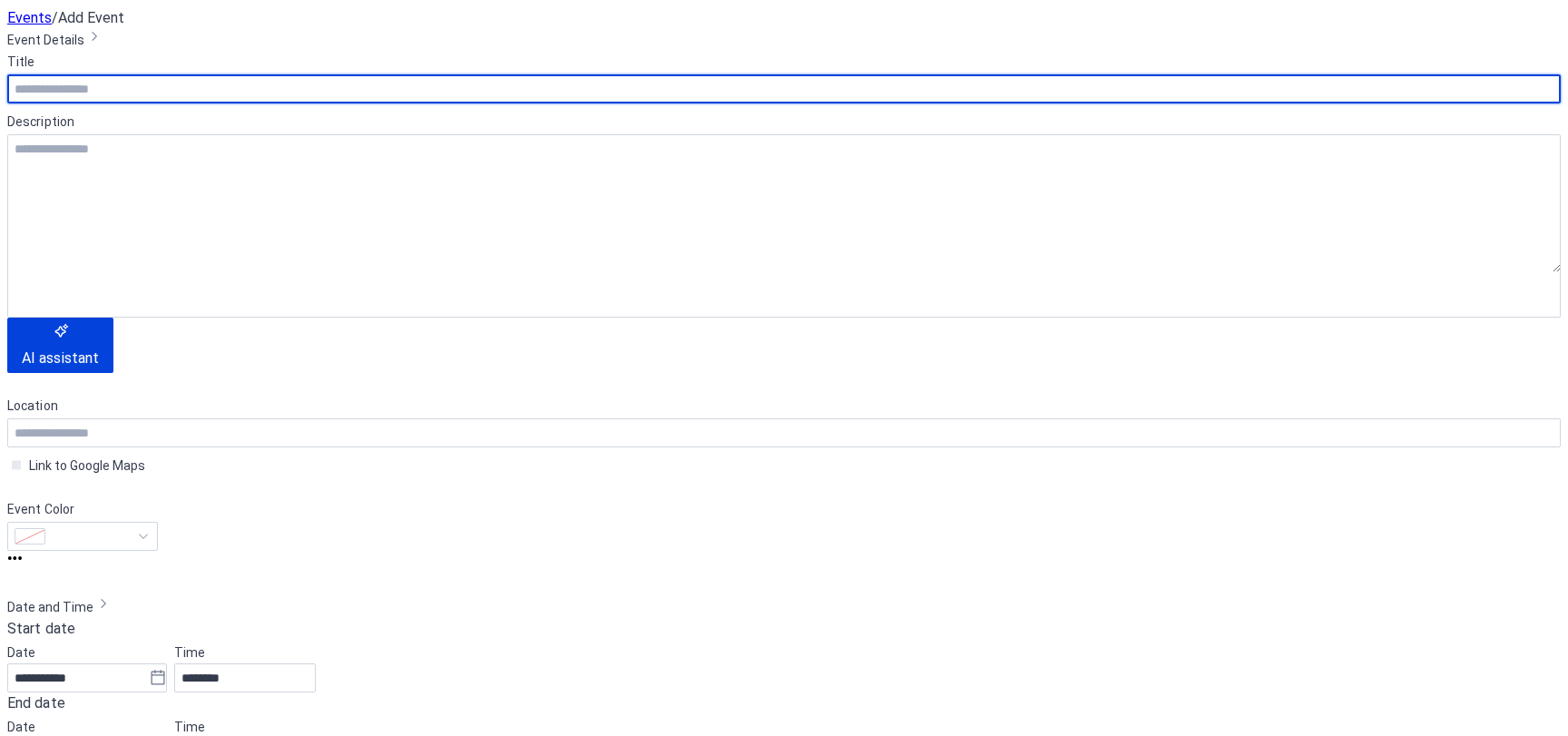 click 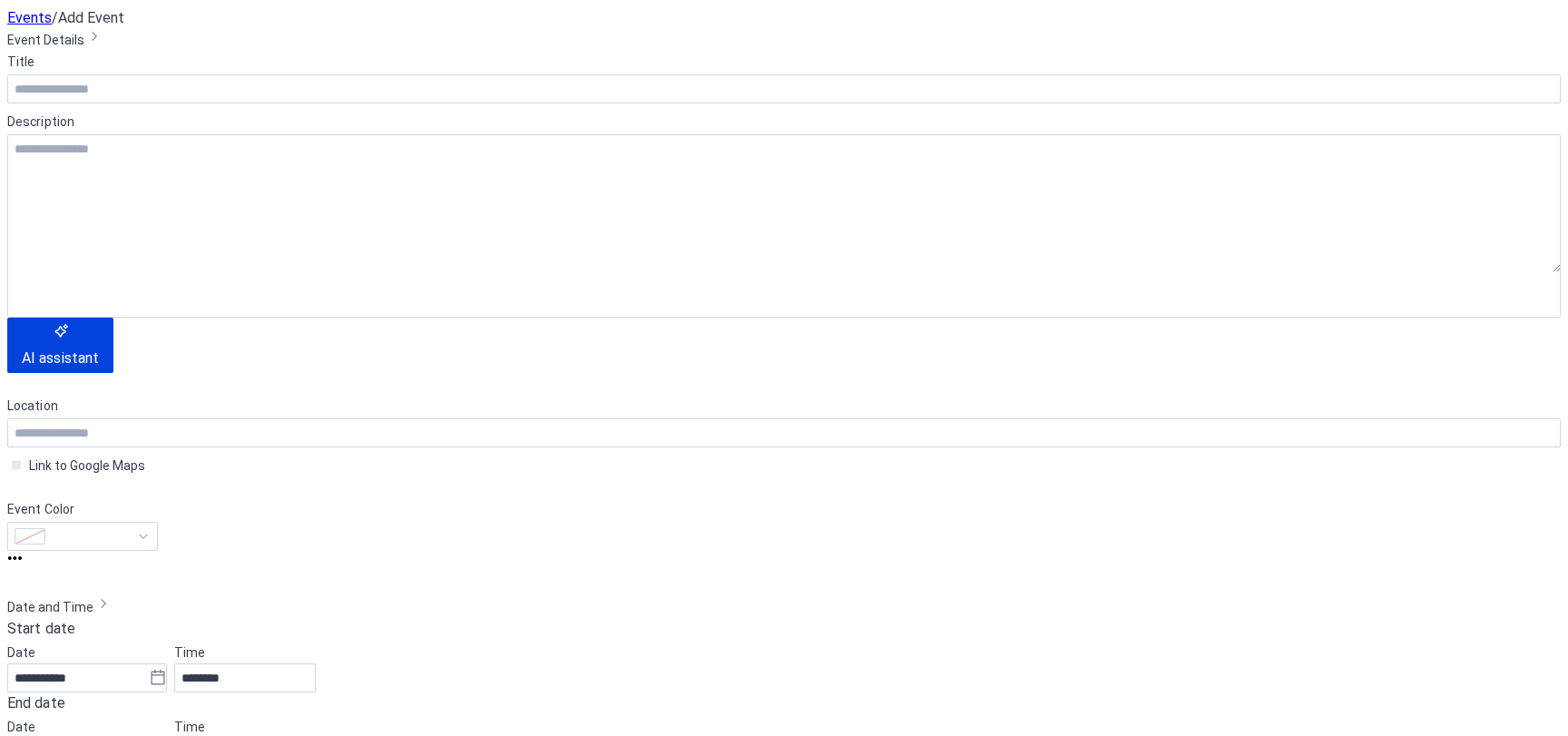 click at bounding box center [1449, 1855] 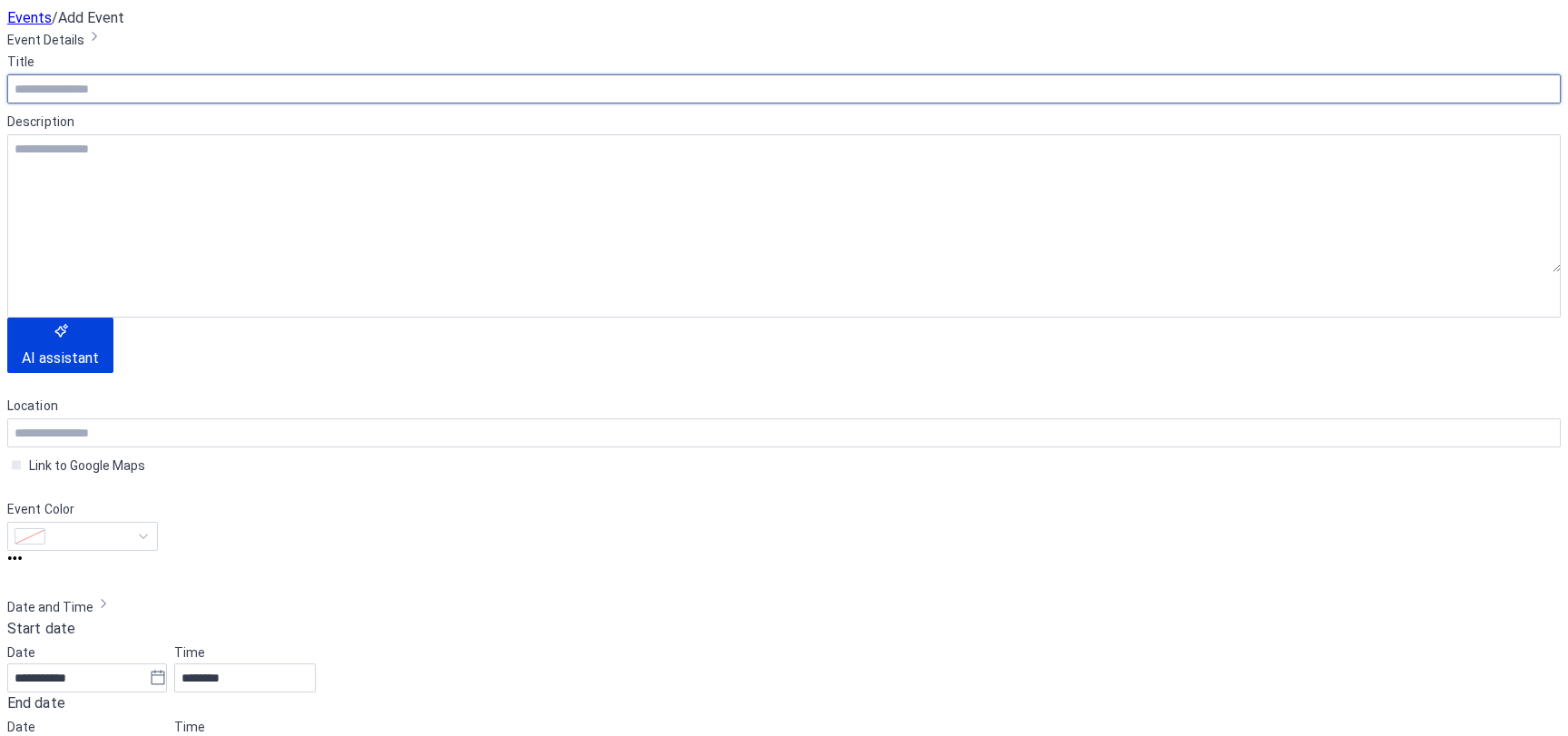 click at bounding box center (295, 158) 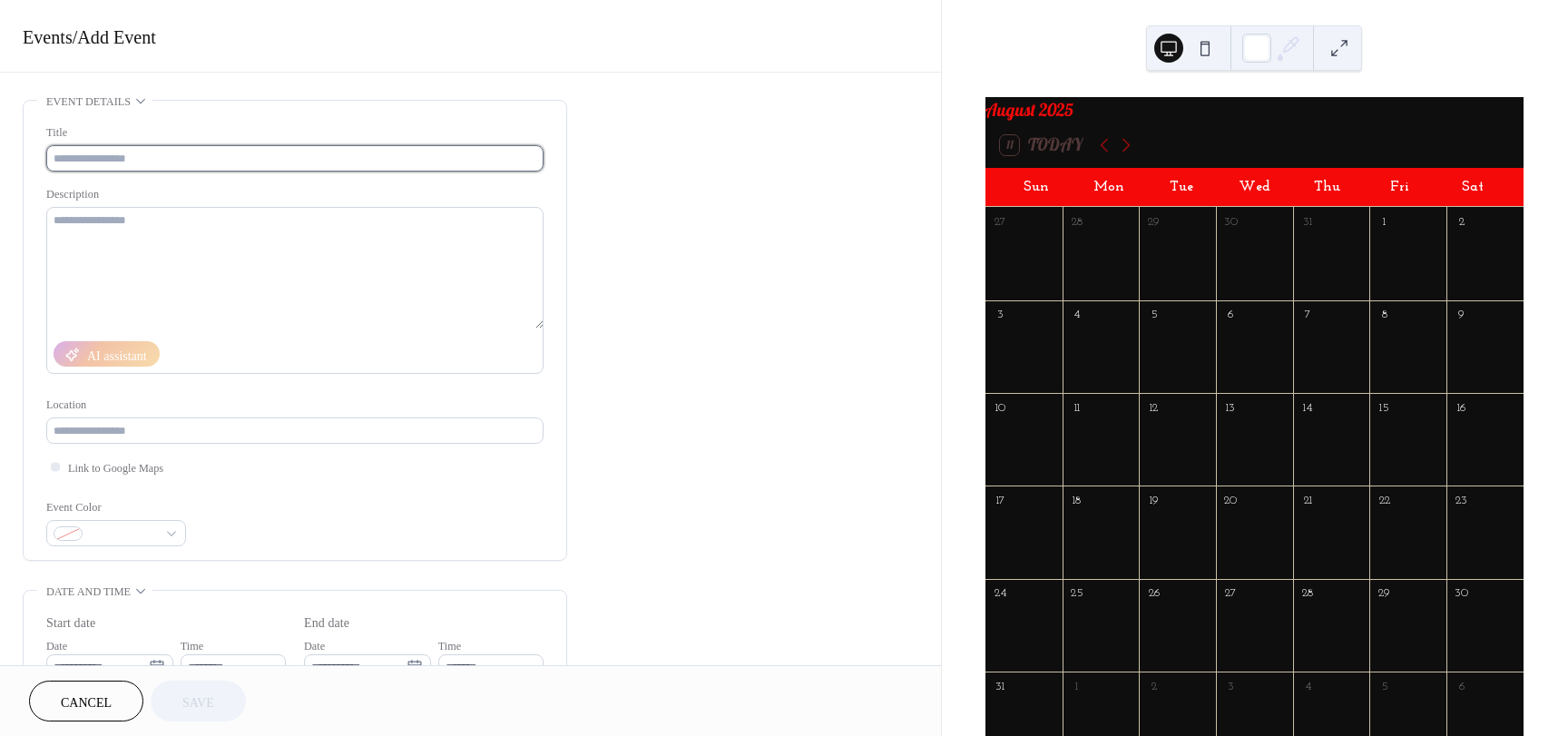 click at bounding box center [295, 158] 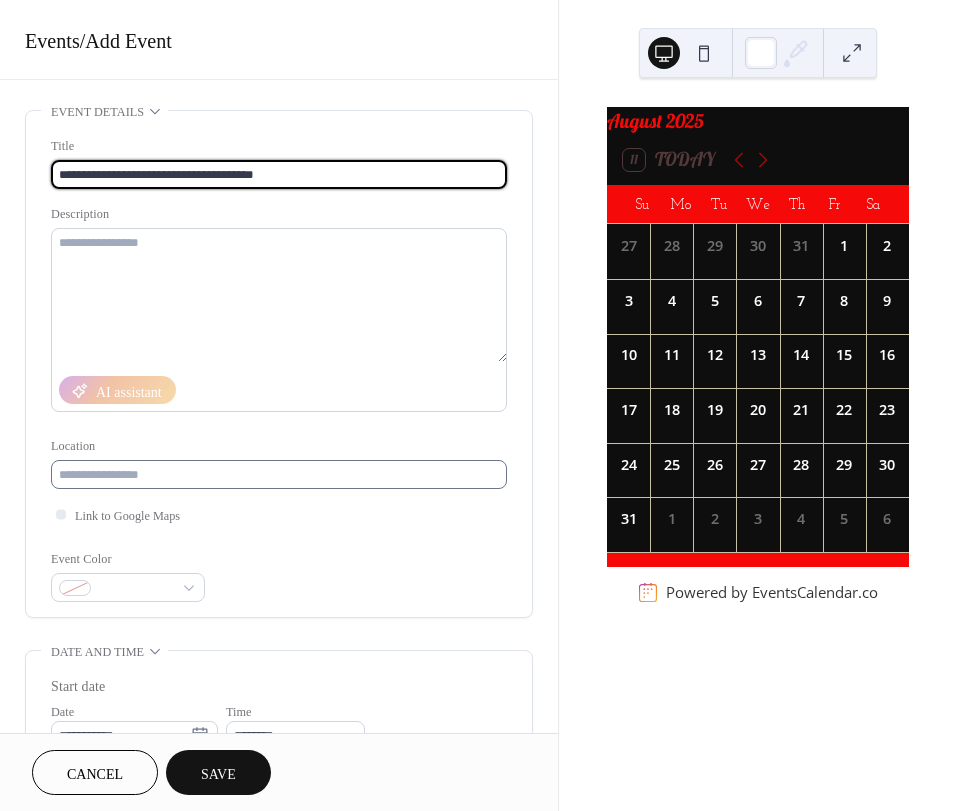 type on "**********" 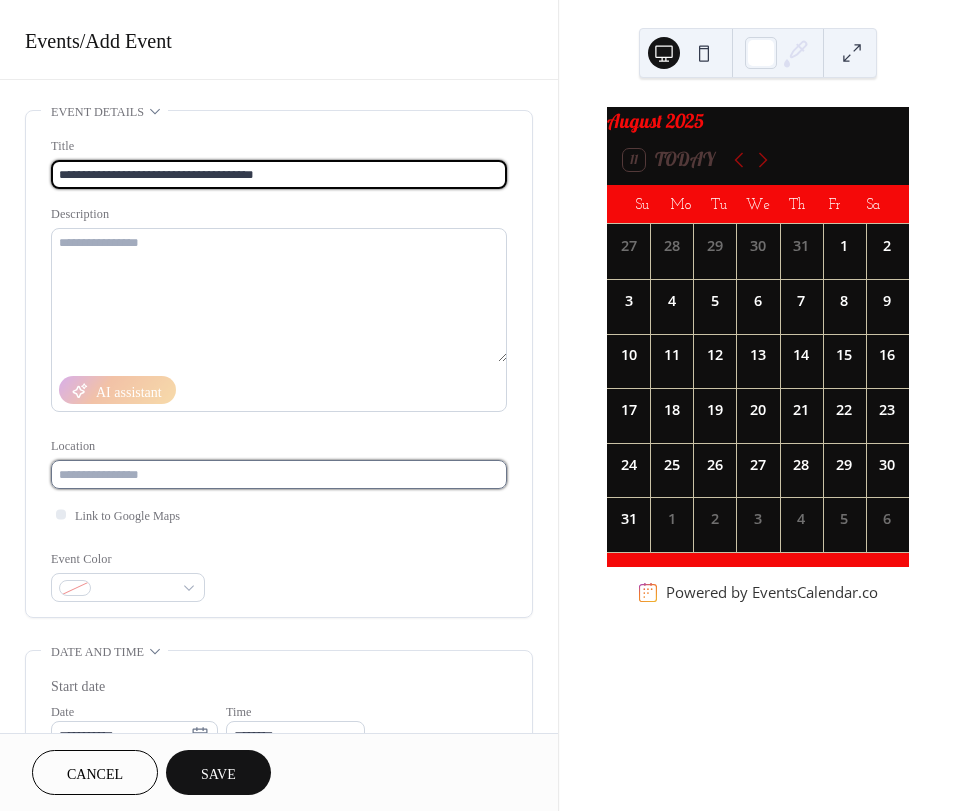 click at bounding box center (279, 474) 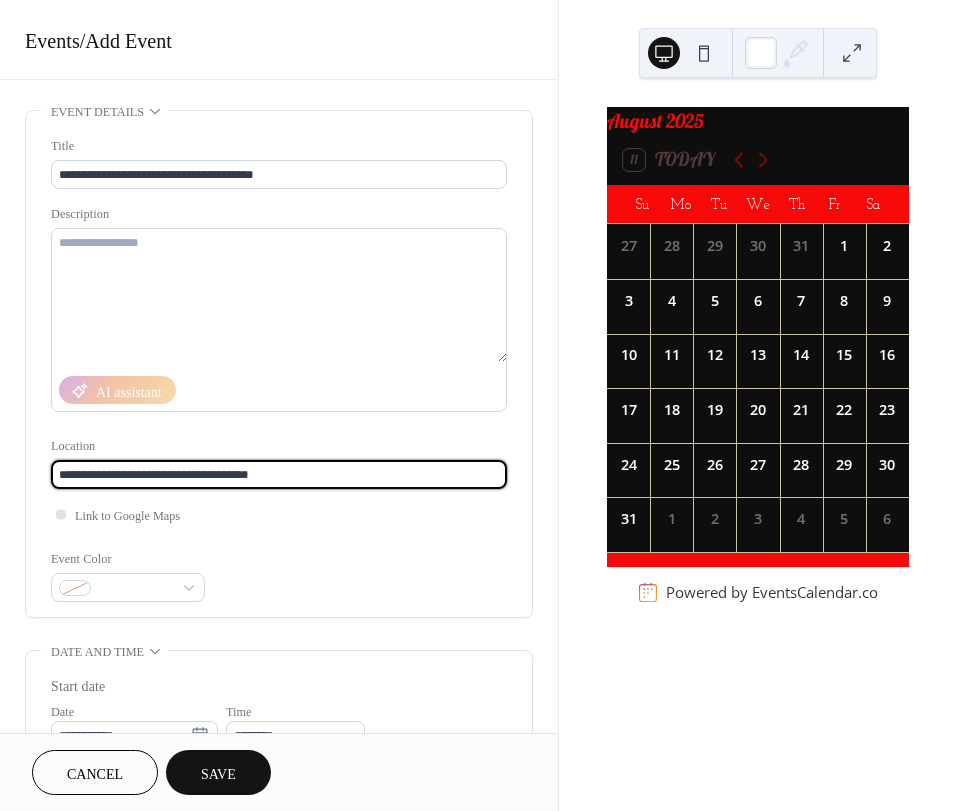type on "**********" 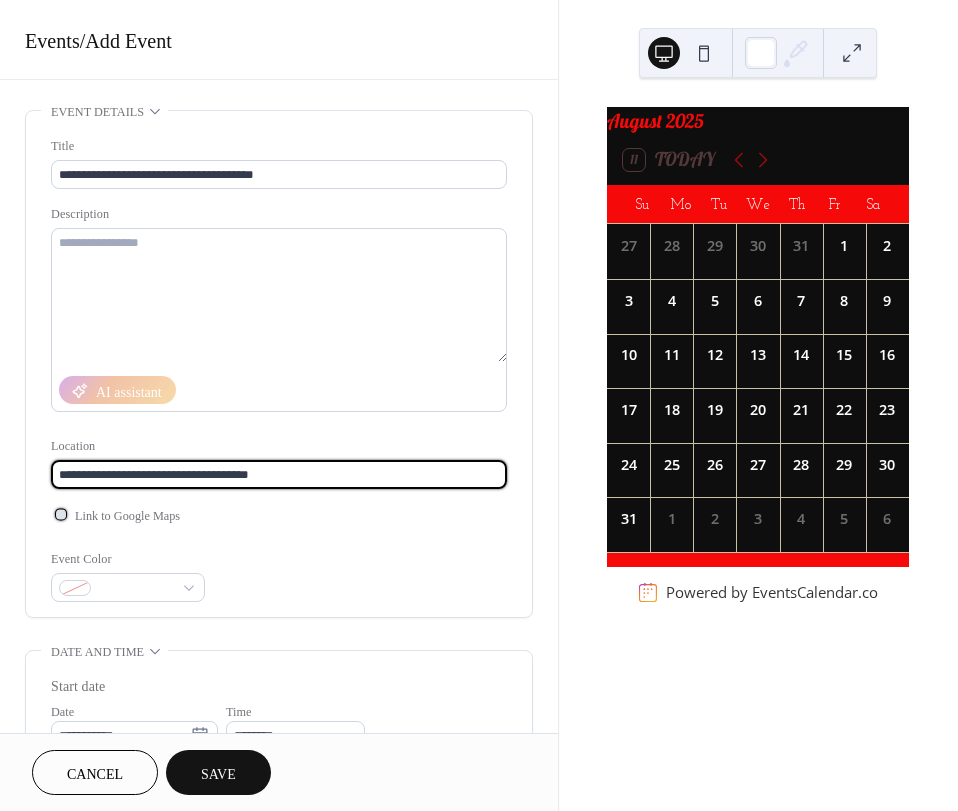 click at bounding box center [61, 514] 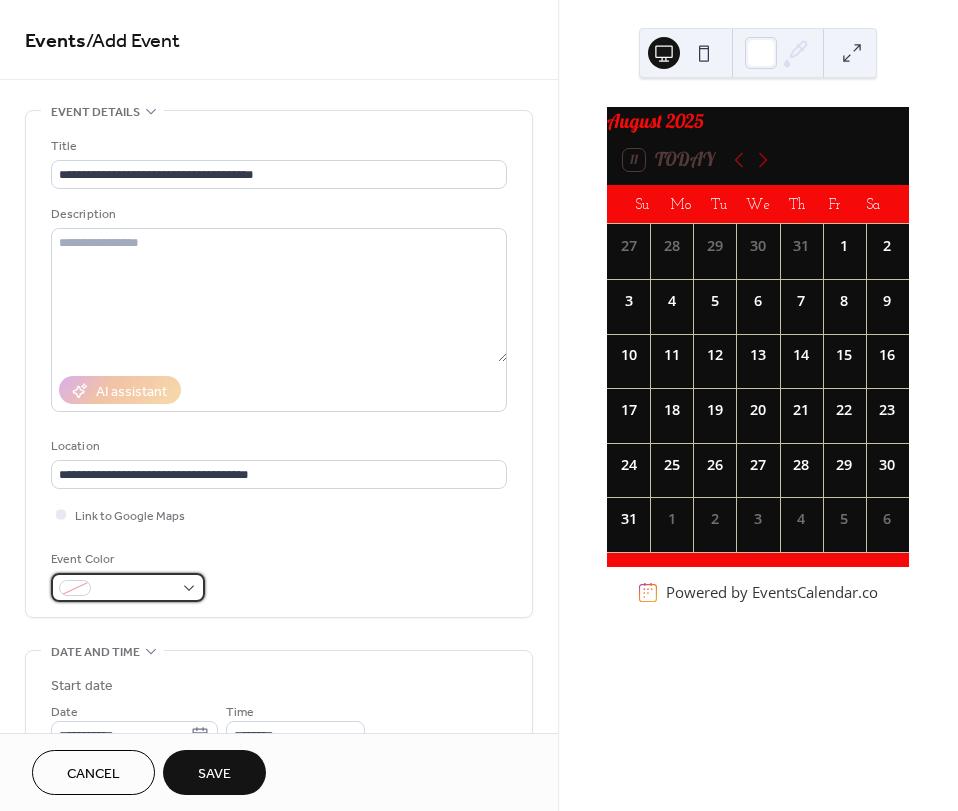 click at bounding box center [136, 589] 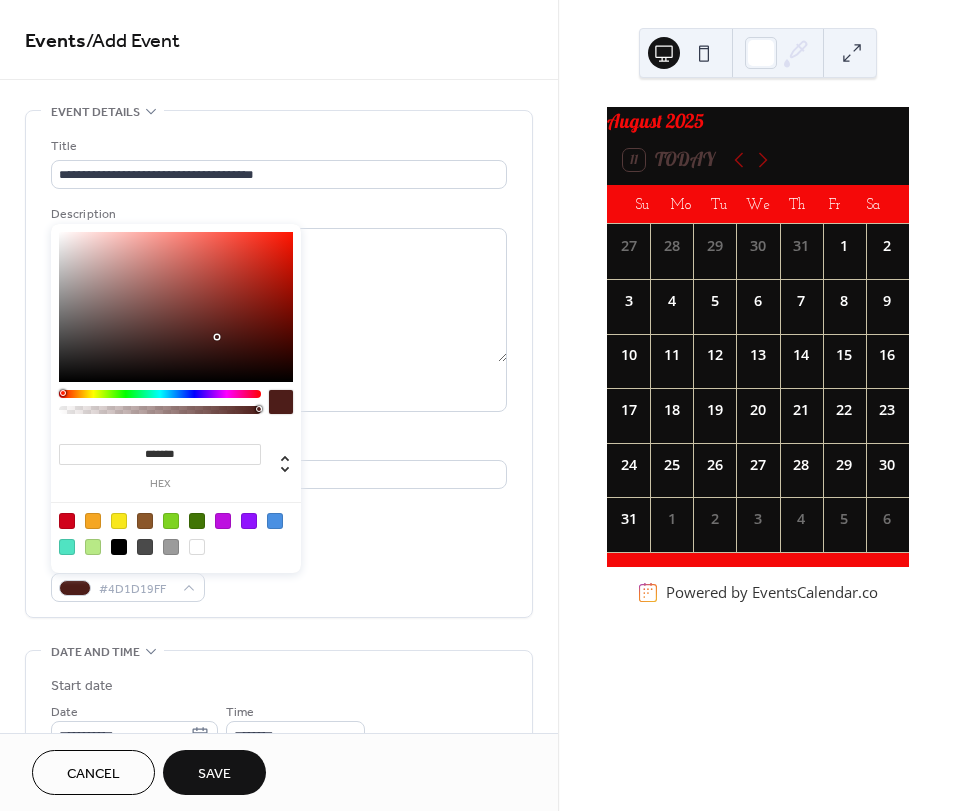 click at bounding box center [160, 394] 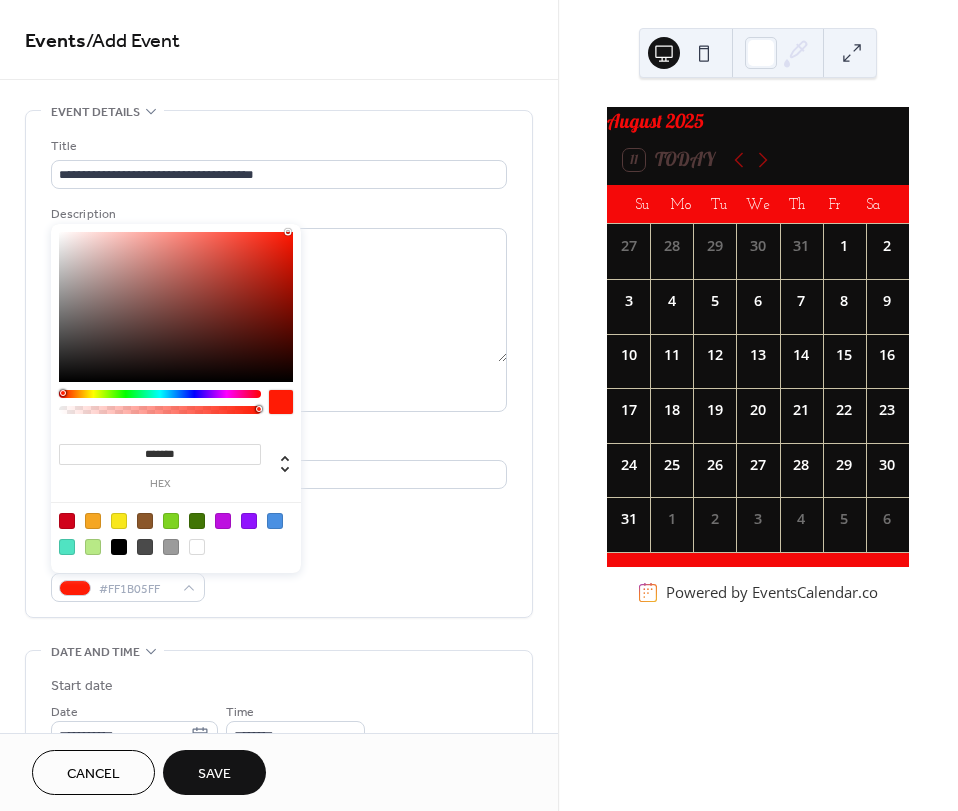 drag, startPoint x: 286, startPoint y: 245, endPoint x: 288, endPoint y: 231, distance: 14.142136 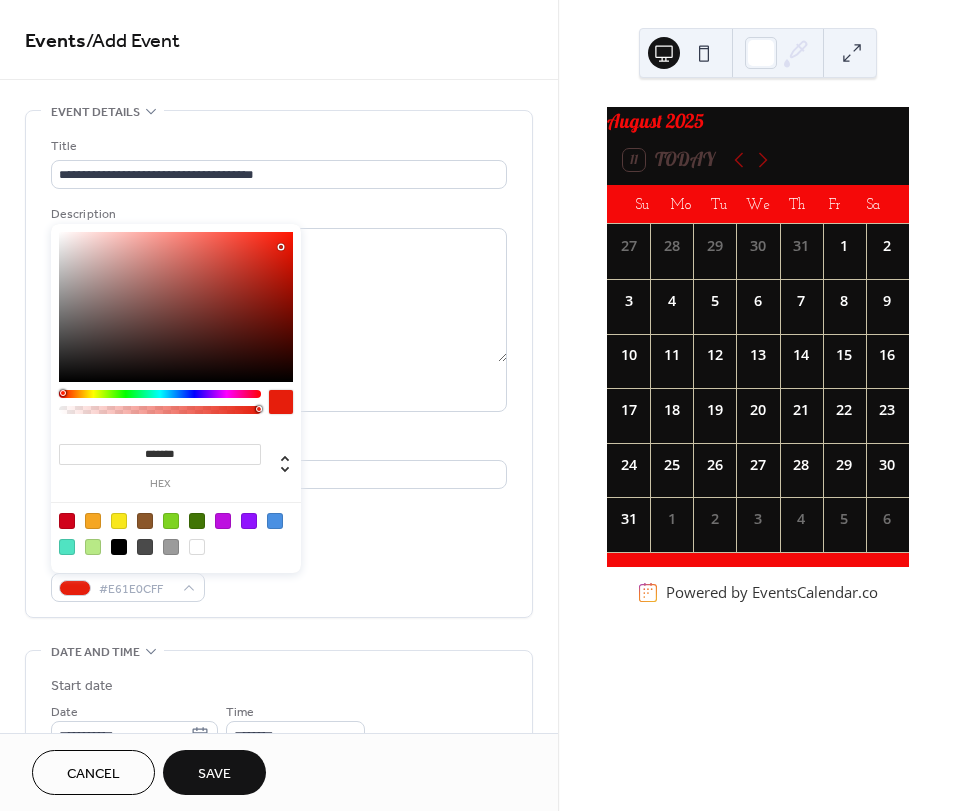 drag, startPoint x: 285, startPoint y: 232, endPoint x: 283, endPoint y: 251, distance: 19.104973 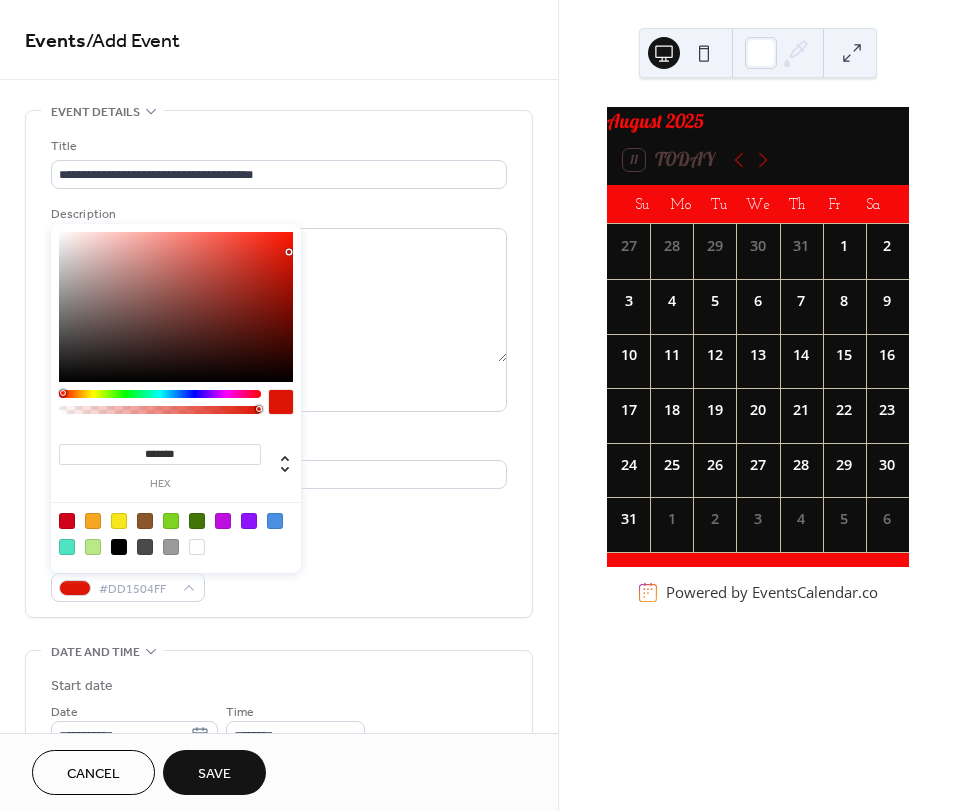 type on "*******" 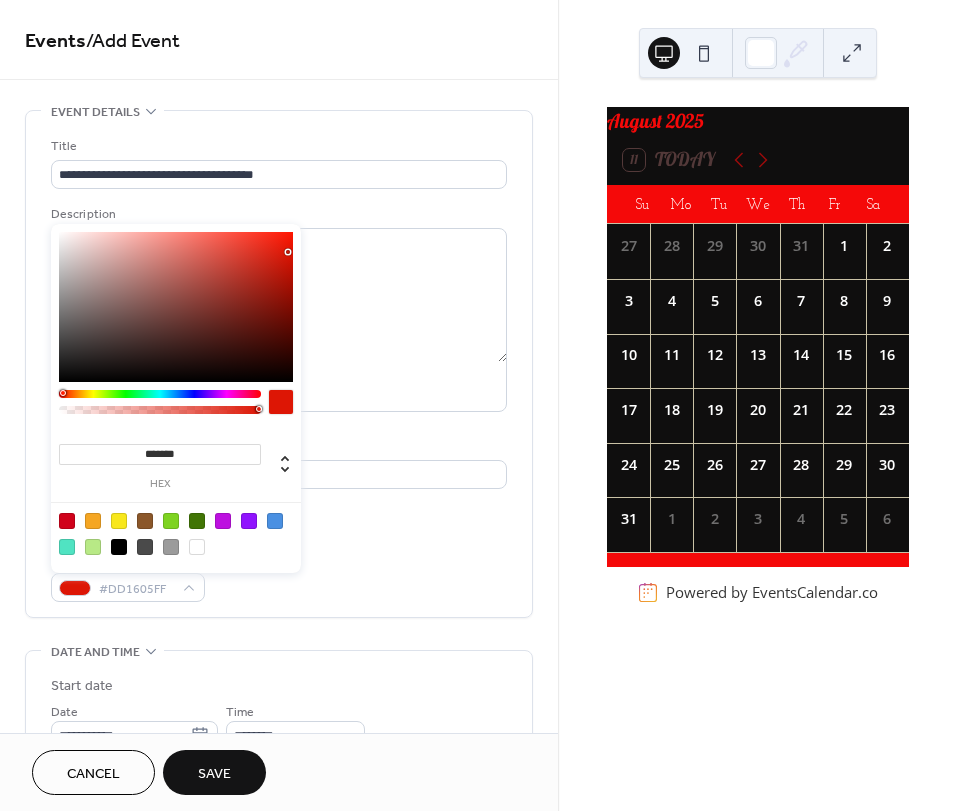 click on "Event Color #DD1605FF" at bounding box center (279, 575) 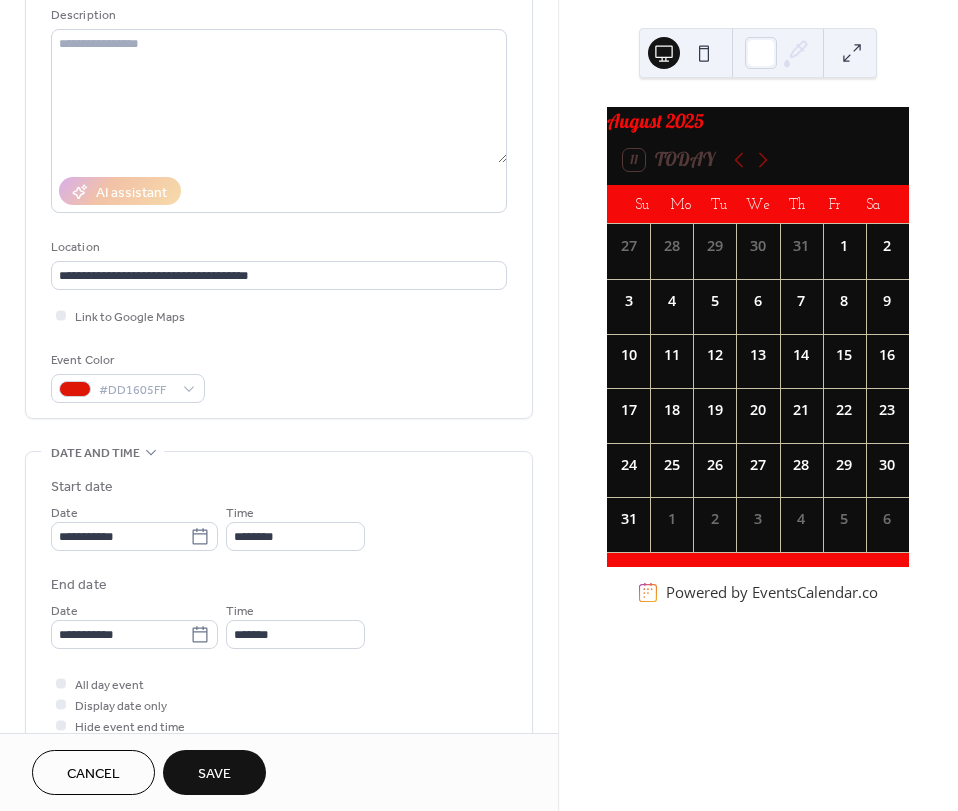 scroll, scrollTop: 200, scrollLeft: 0, axis: vertical 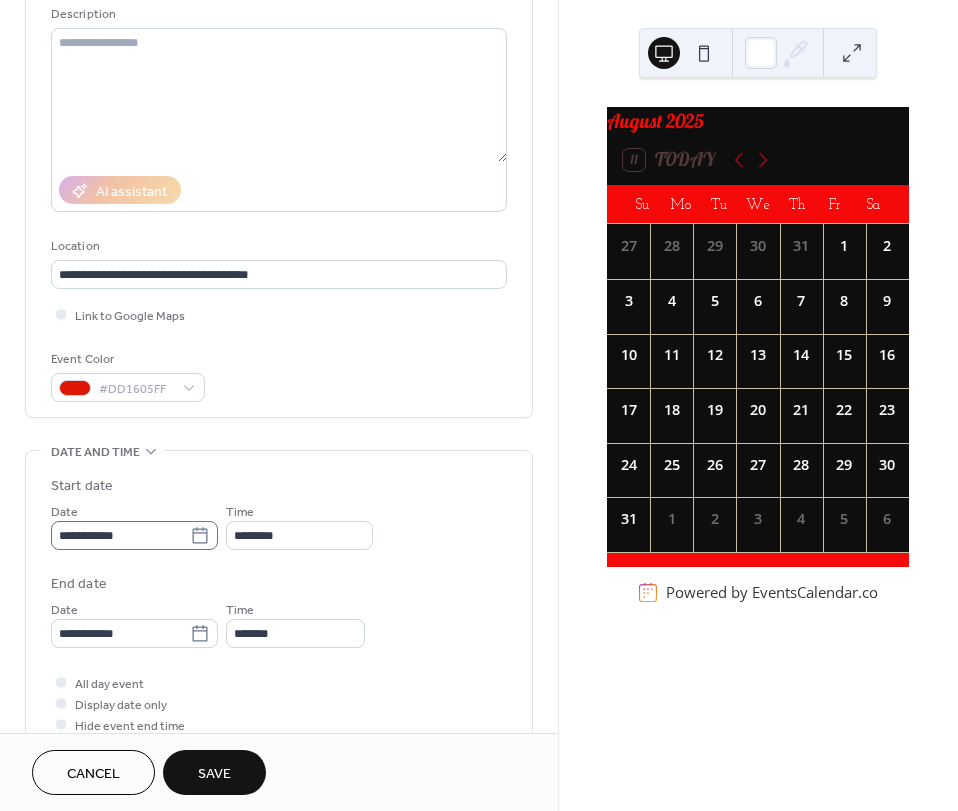 click 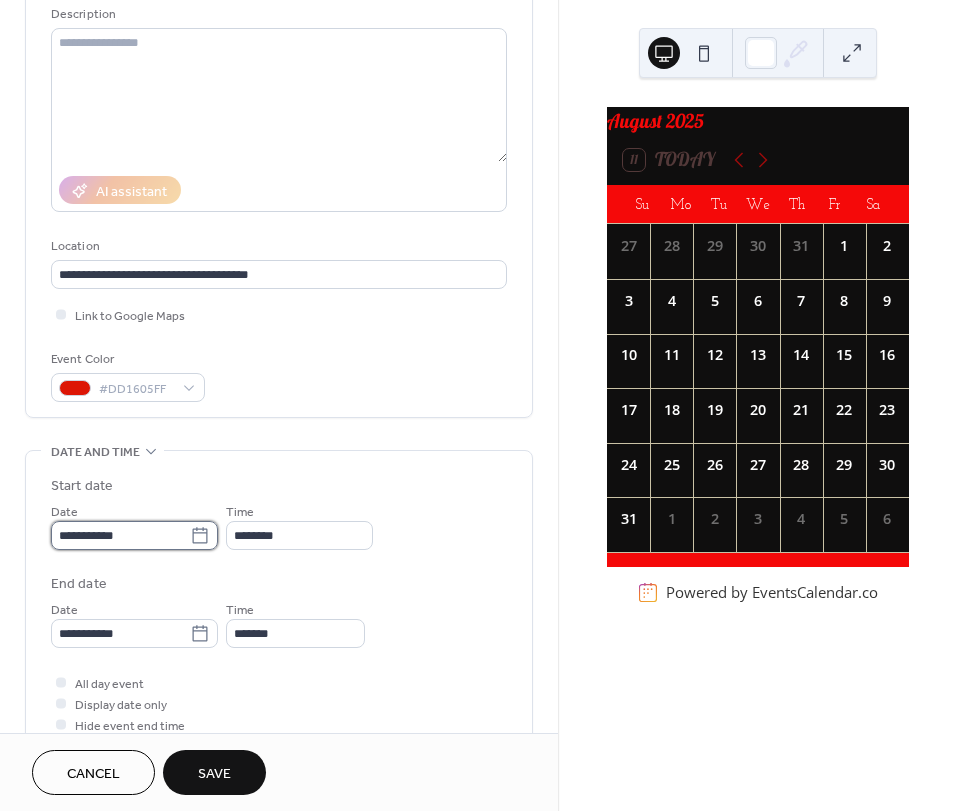 click on "**********" at bounding box center (120, 535) 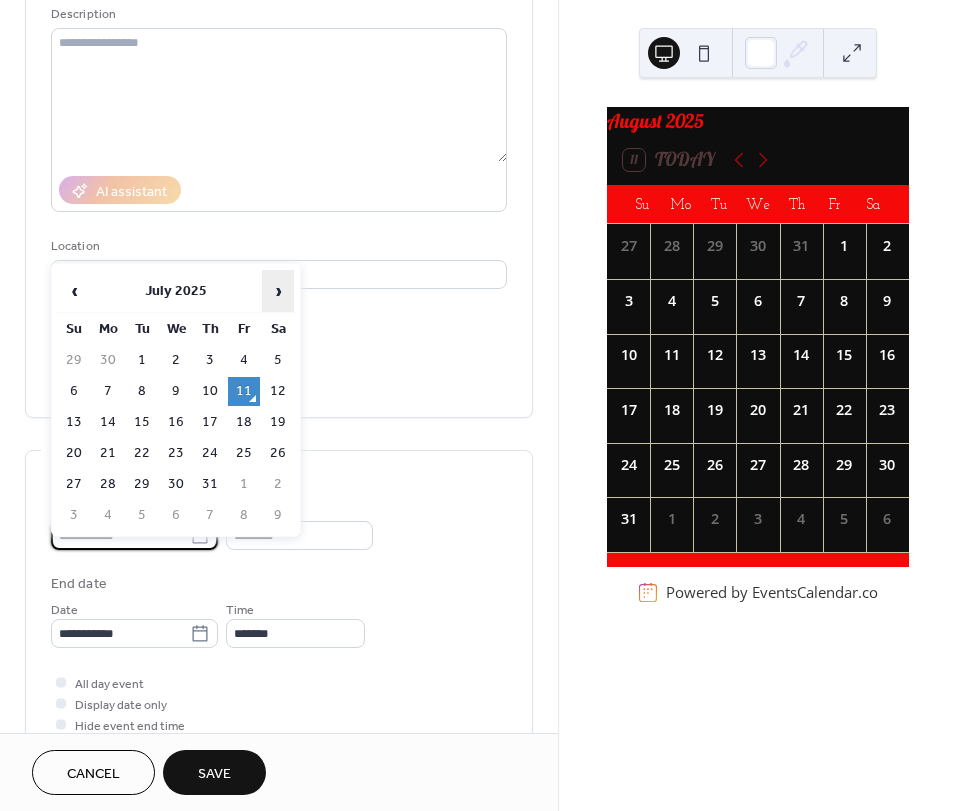 click on "›" at bounding box center [278, 291] 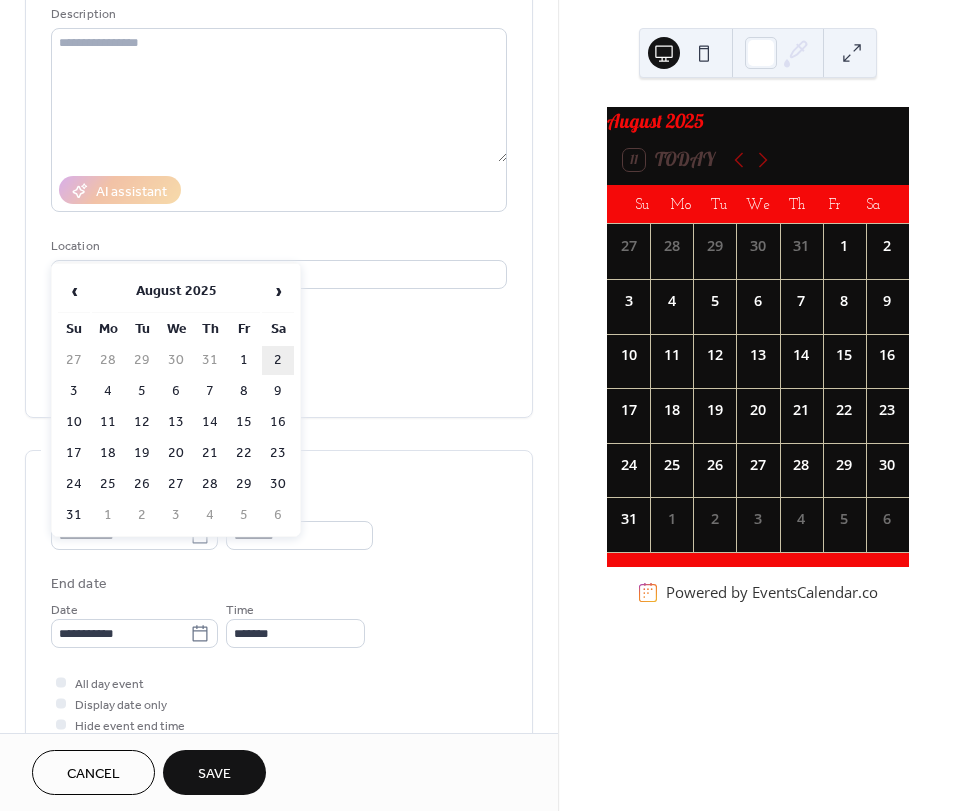 click on "2" at bounding box center (278, 360) 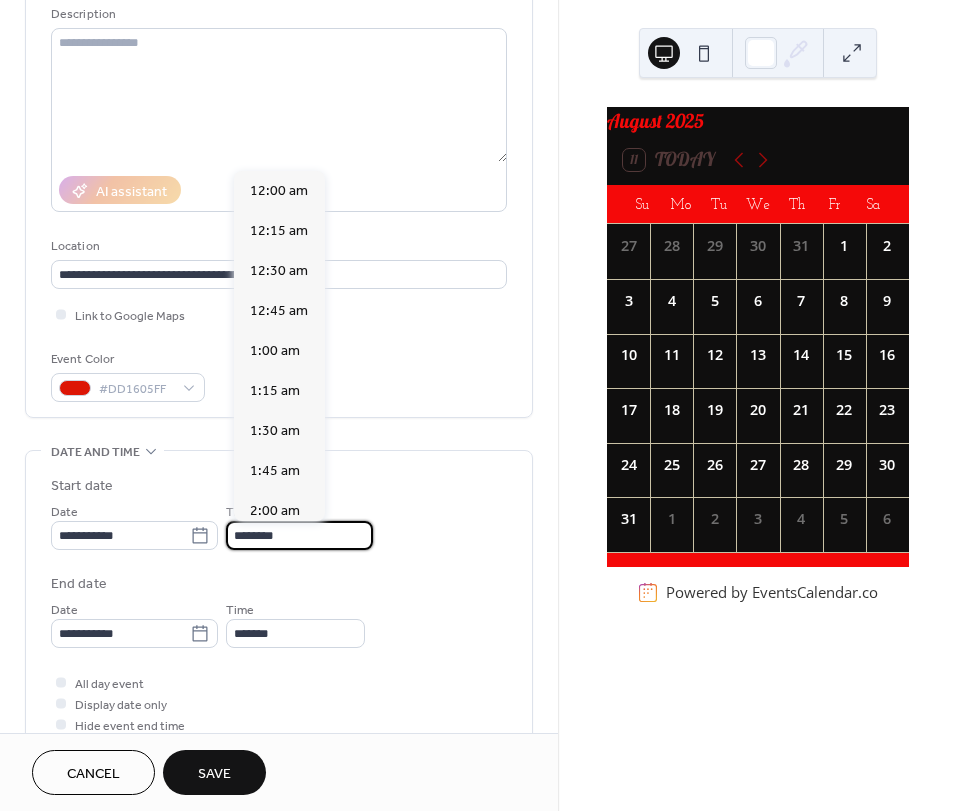 click on "********" at bounding box center (299, 535) 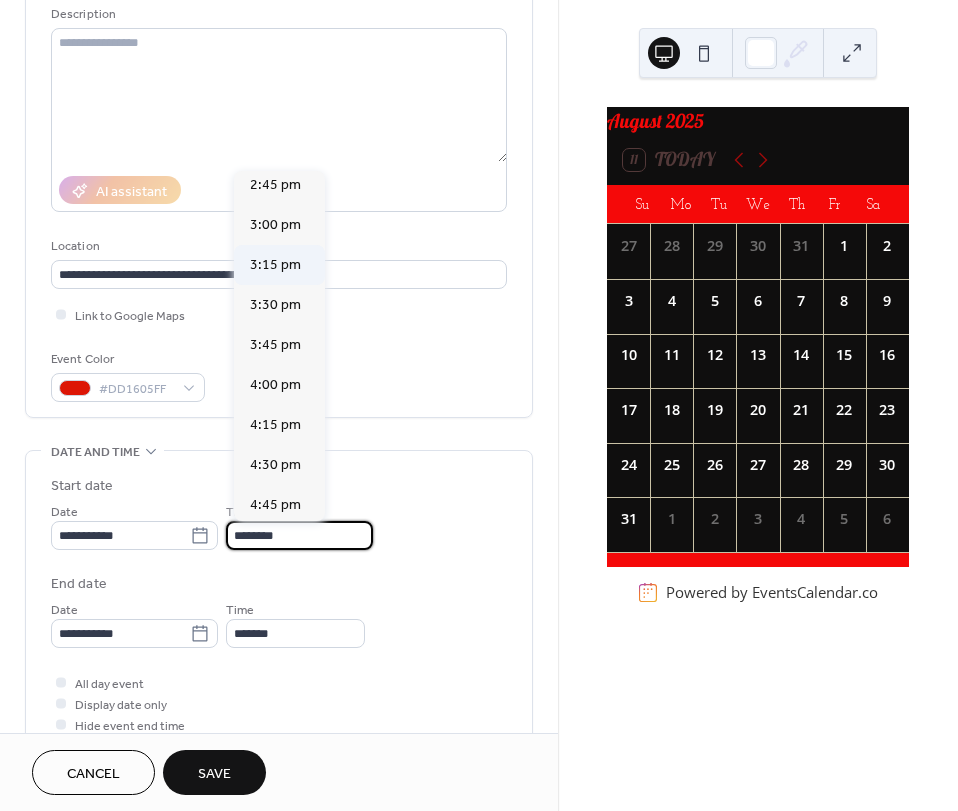 scroll, scrollTop: 2368, scrollLeft: 0, axis: vertical 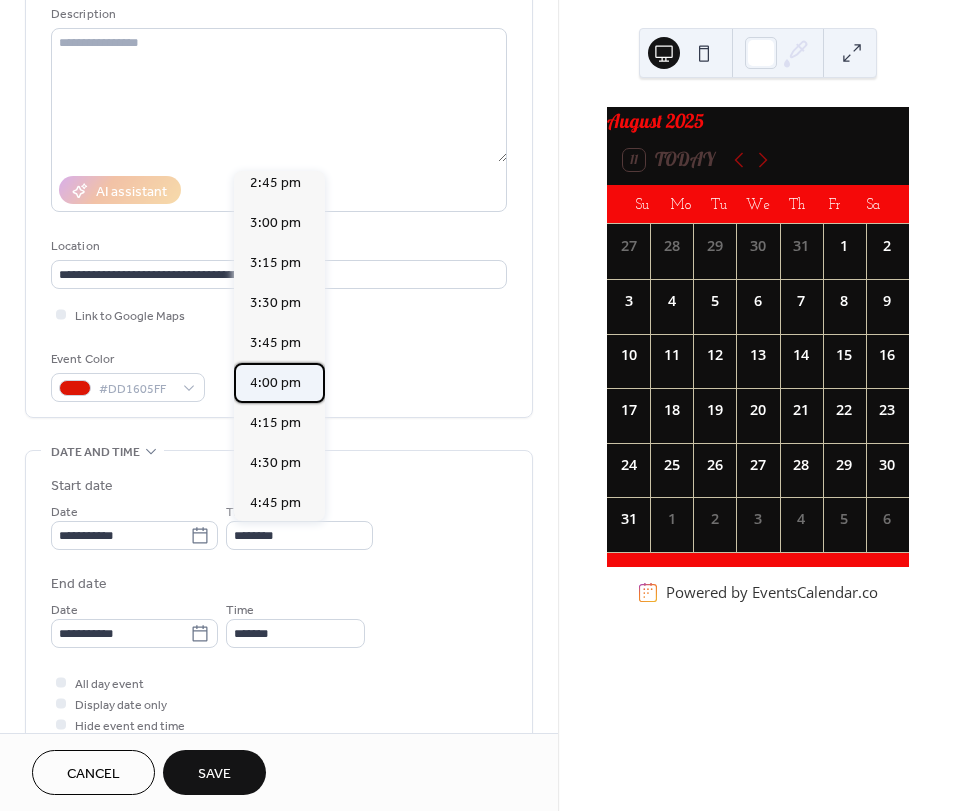 click on "4:00 pm" at bounding box center [275, 383] 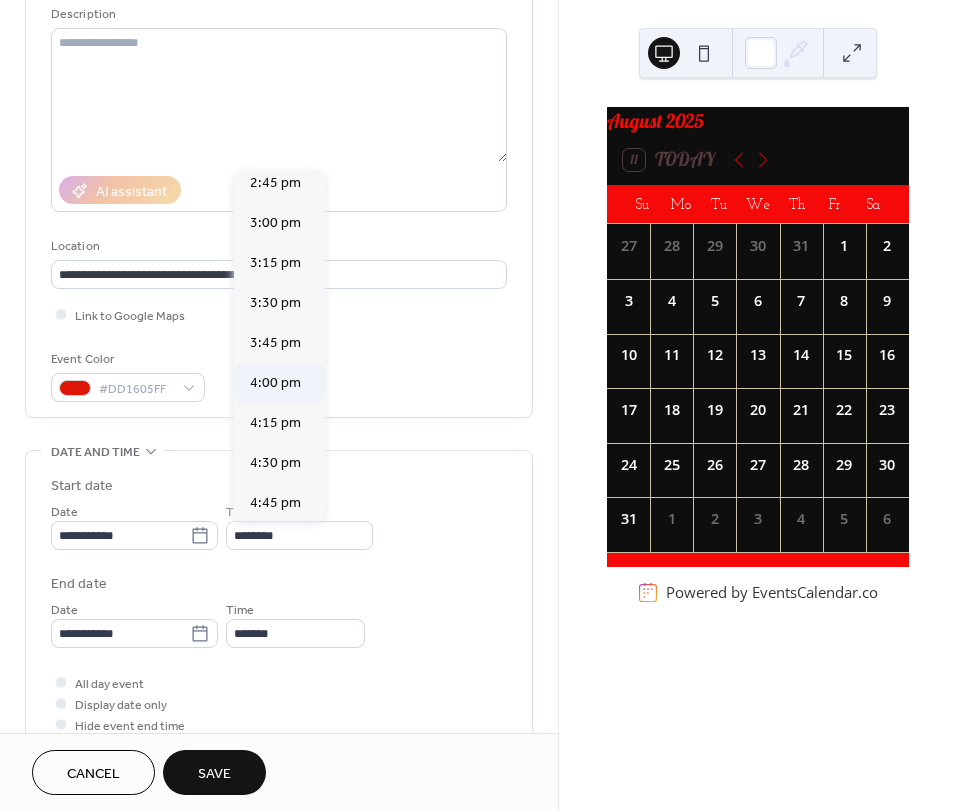 type on "*******" 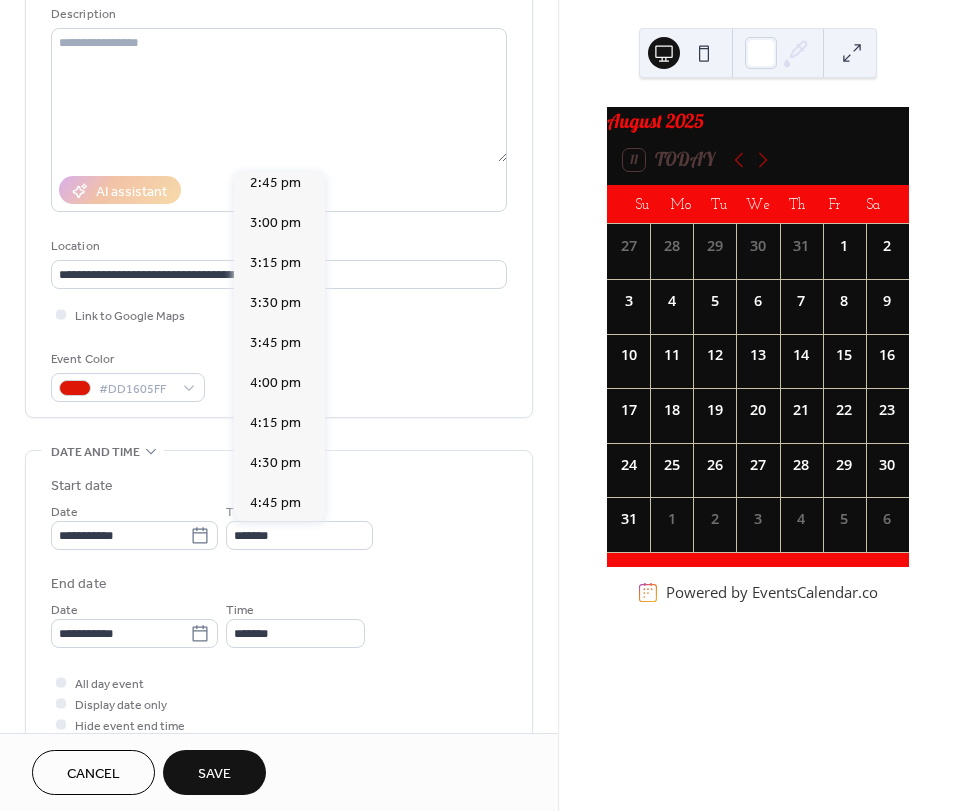 scroll, scrollTop: 0, scrollLeft: 0, axis: both 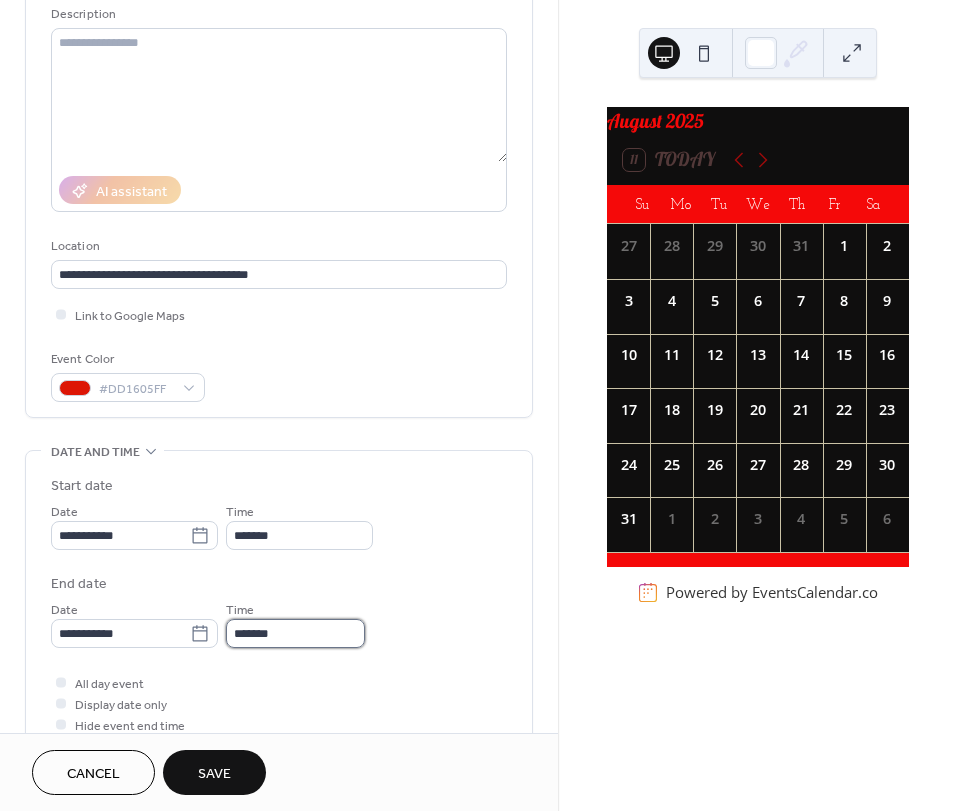 click on "*******" at bounding box center (295, 633) 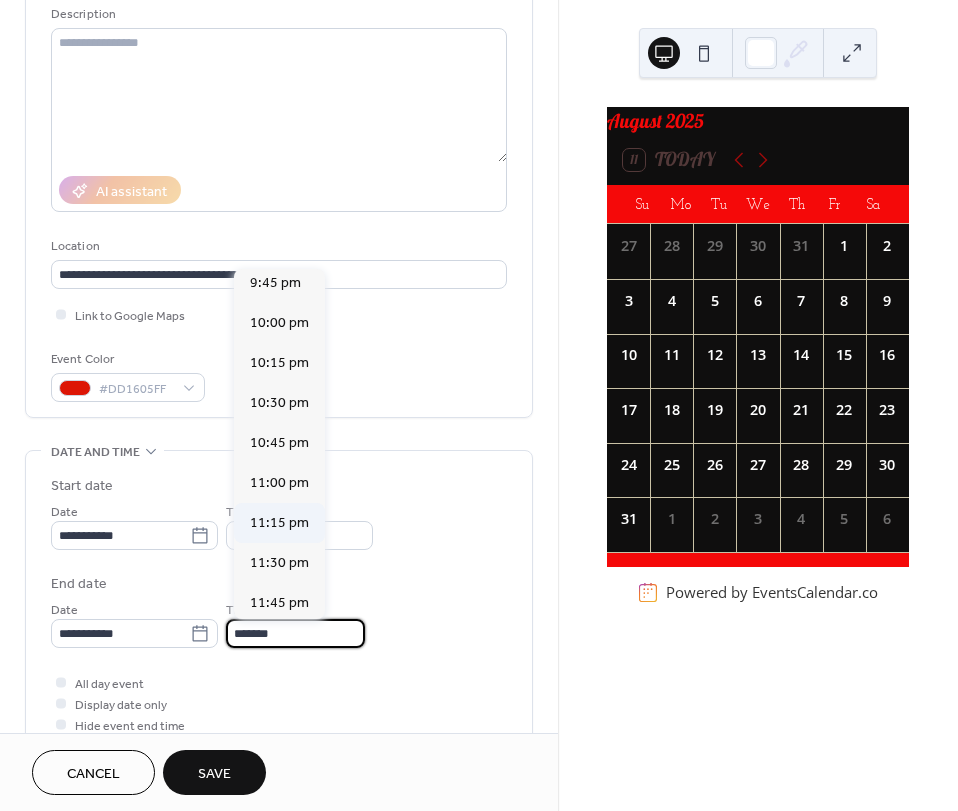 scroll, scrollTop: 921, scrollLeft: 0, axis: vertical 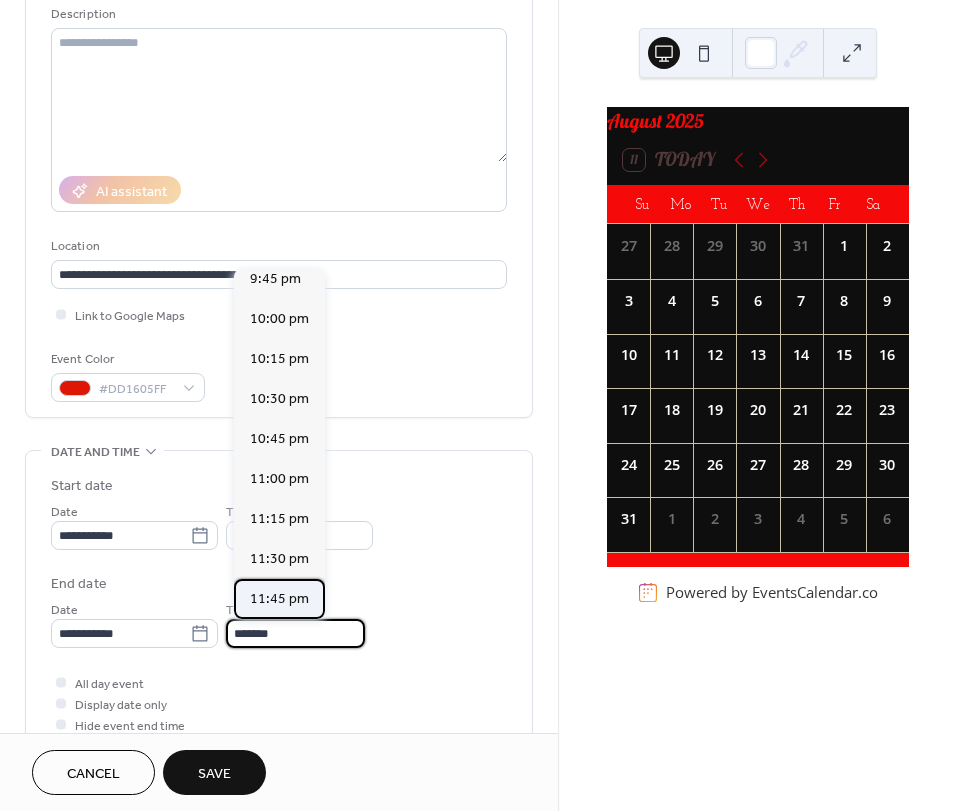 click on "11:45 pm" at bounding box center (279, 599) 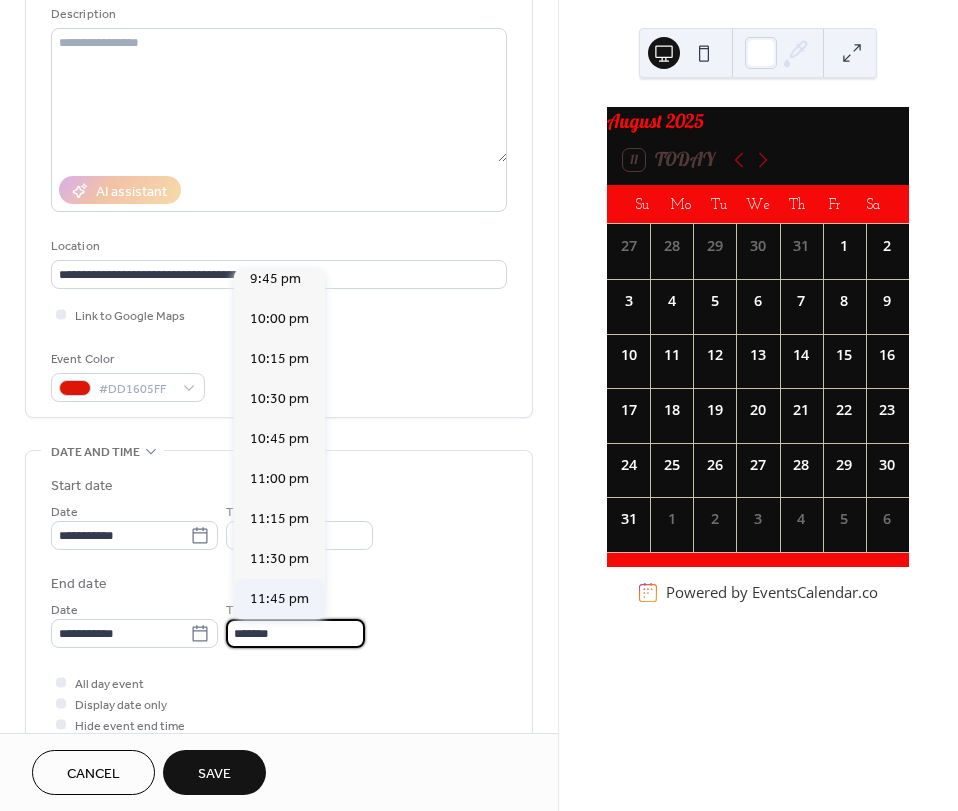 type on "********" 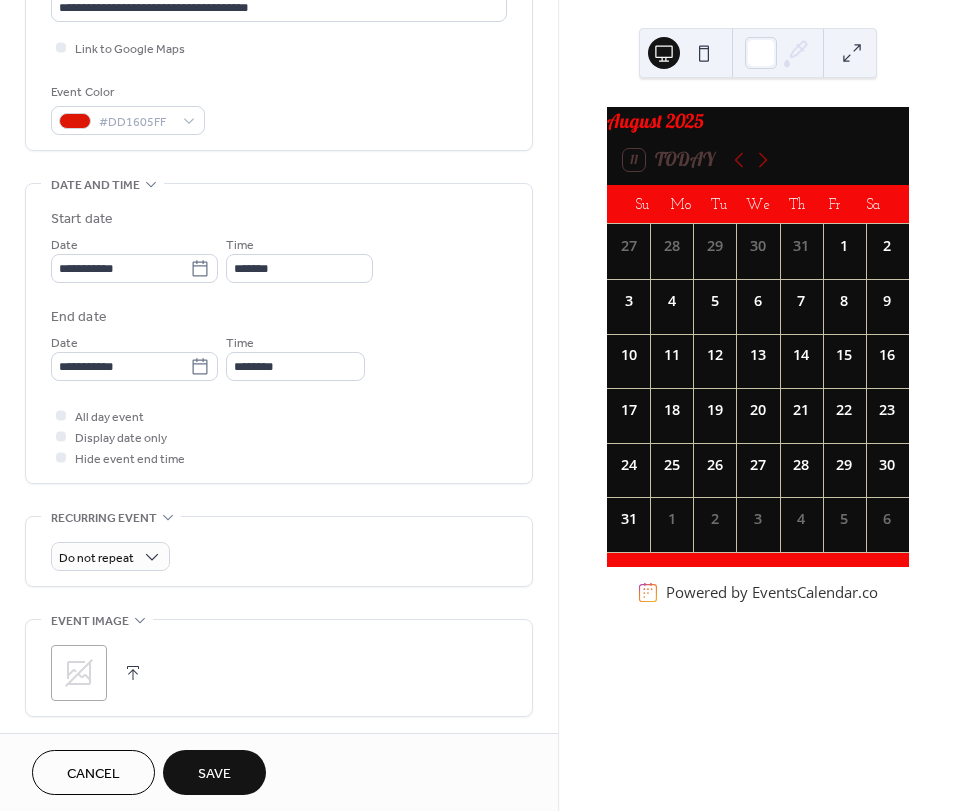 scroll, scrollTop: 500, scrollLeft: 0, axis: vertical 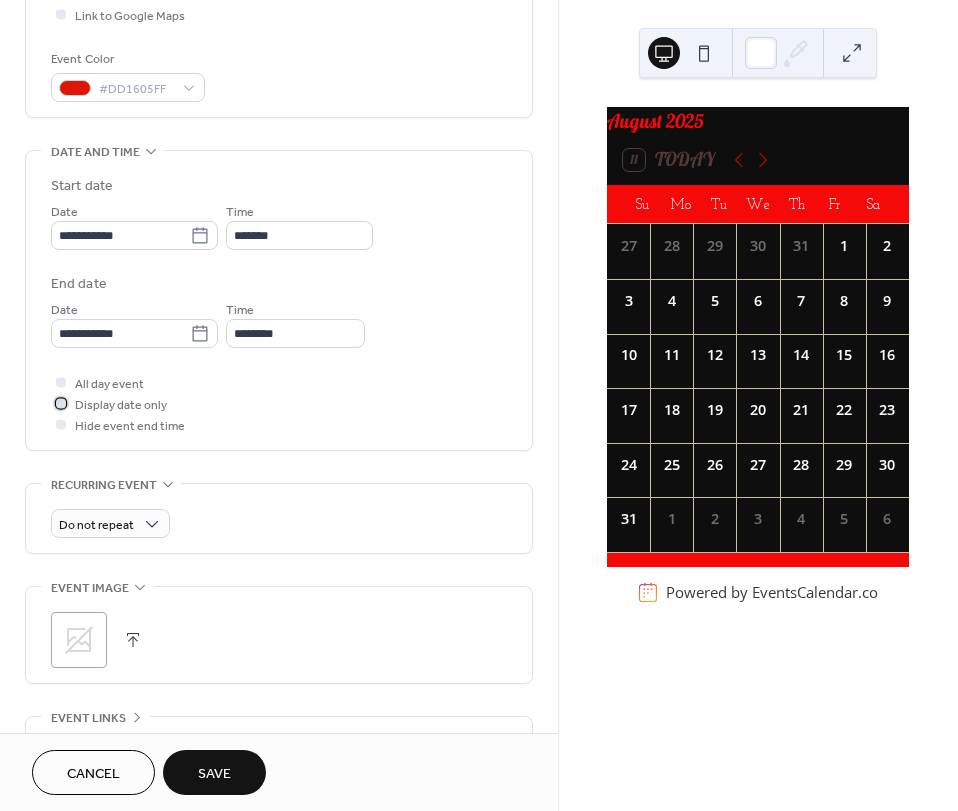 click at bounding box center (61, 403) 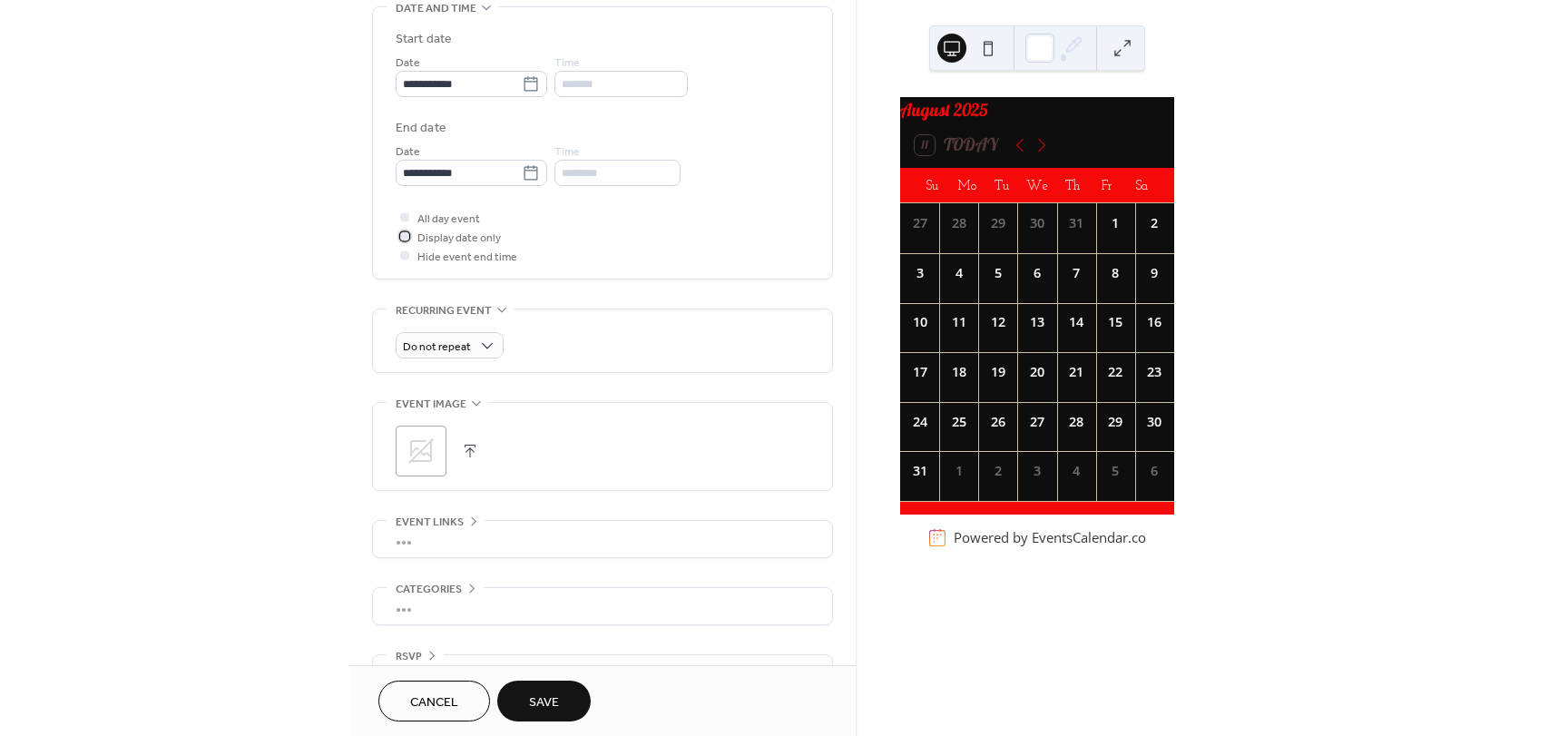scroll, scrollTop: 629, scrollLeft: 0, axis: vertical 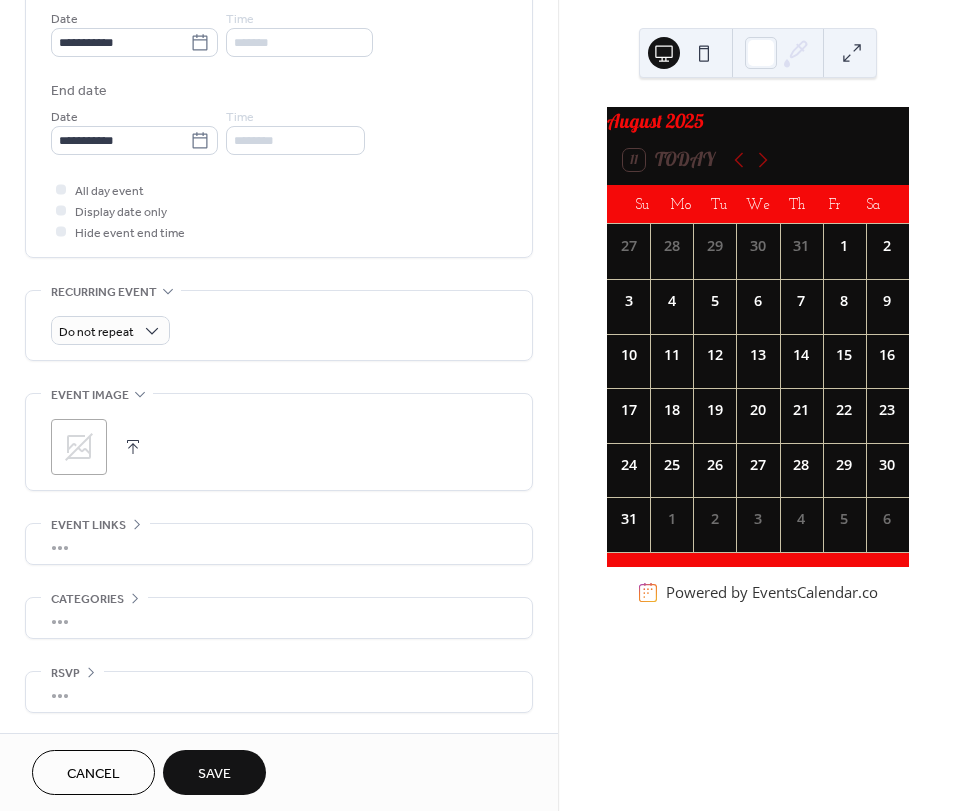 click 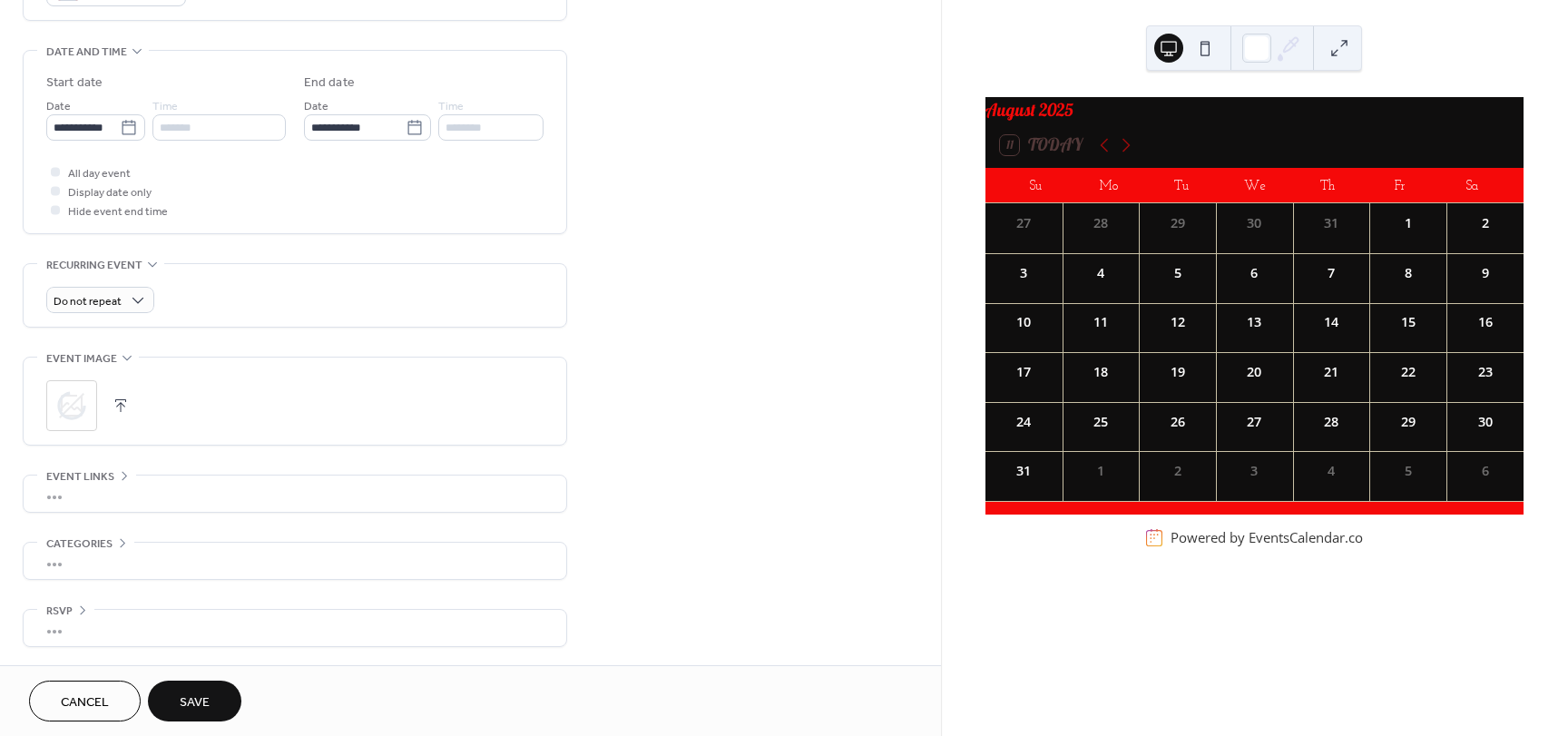 scroll, scrollTop: 540, scrollLeft: 0, axis: vertical 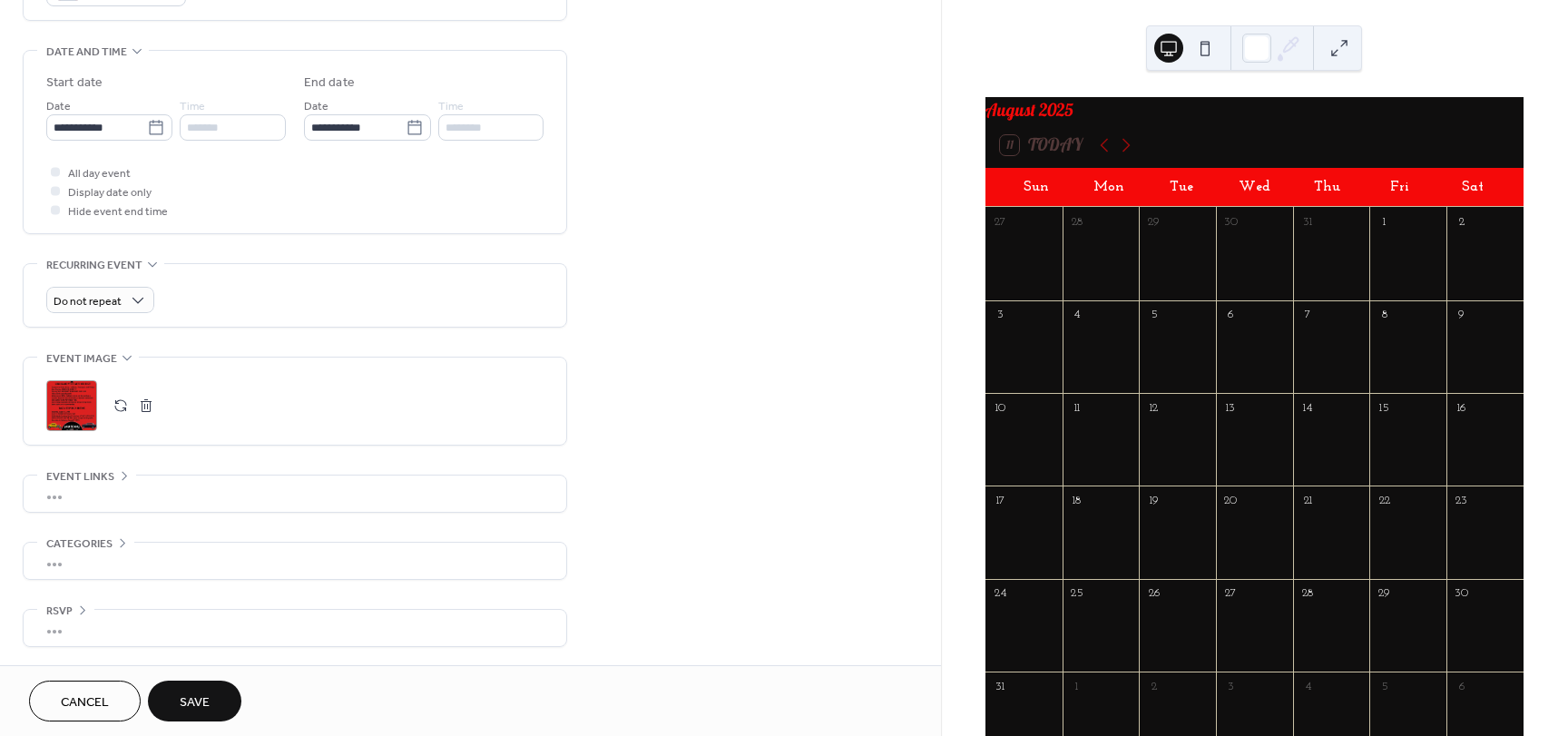 click on "Save" at bounding box center (194, 702) 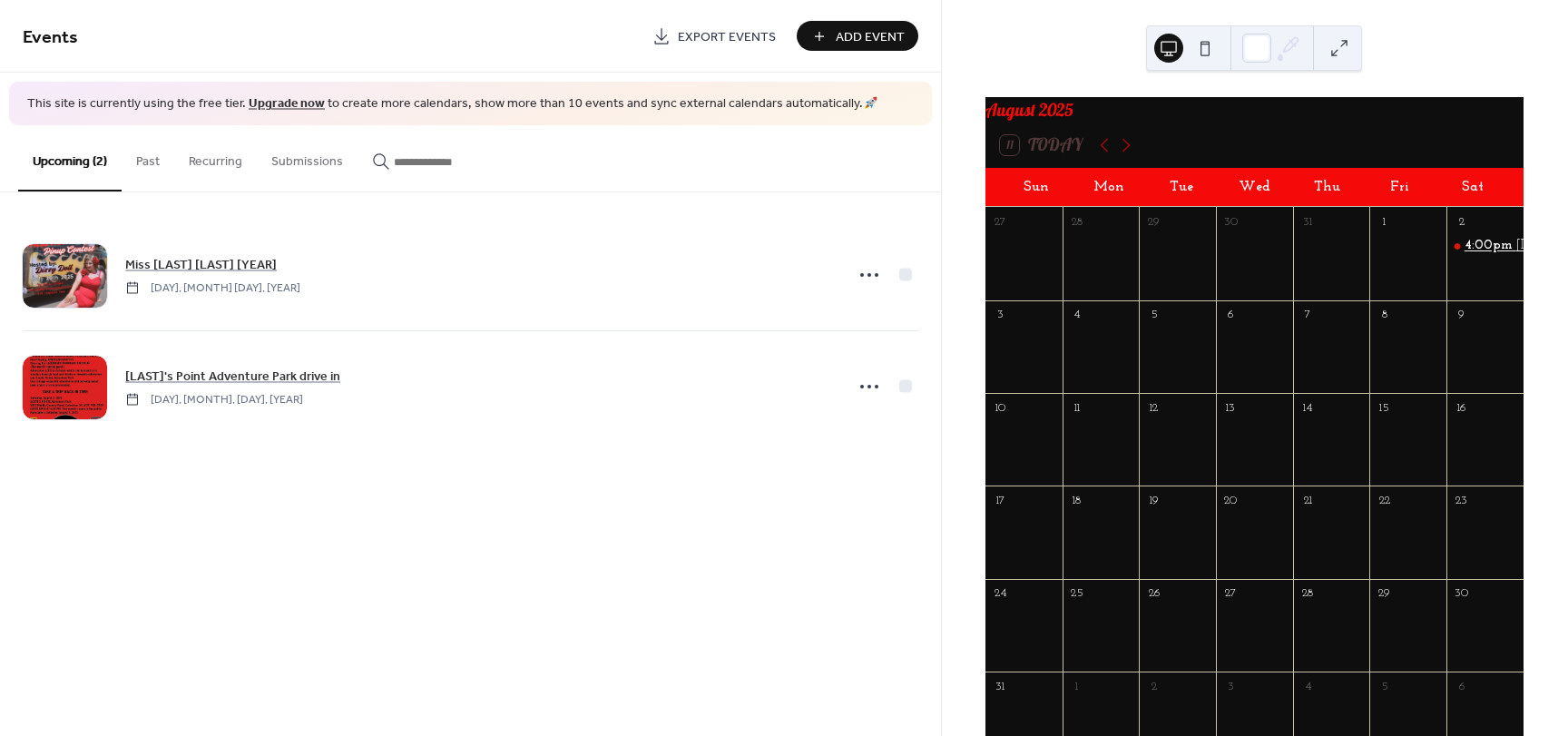 click on "4:00pm" at bounding box center (1490, 246) 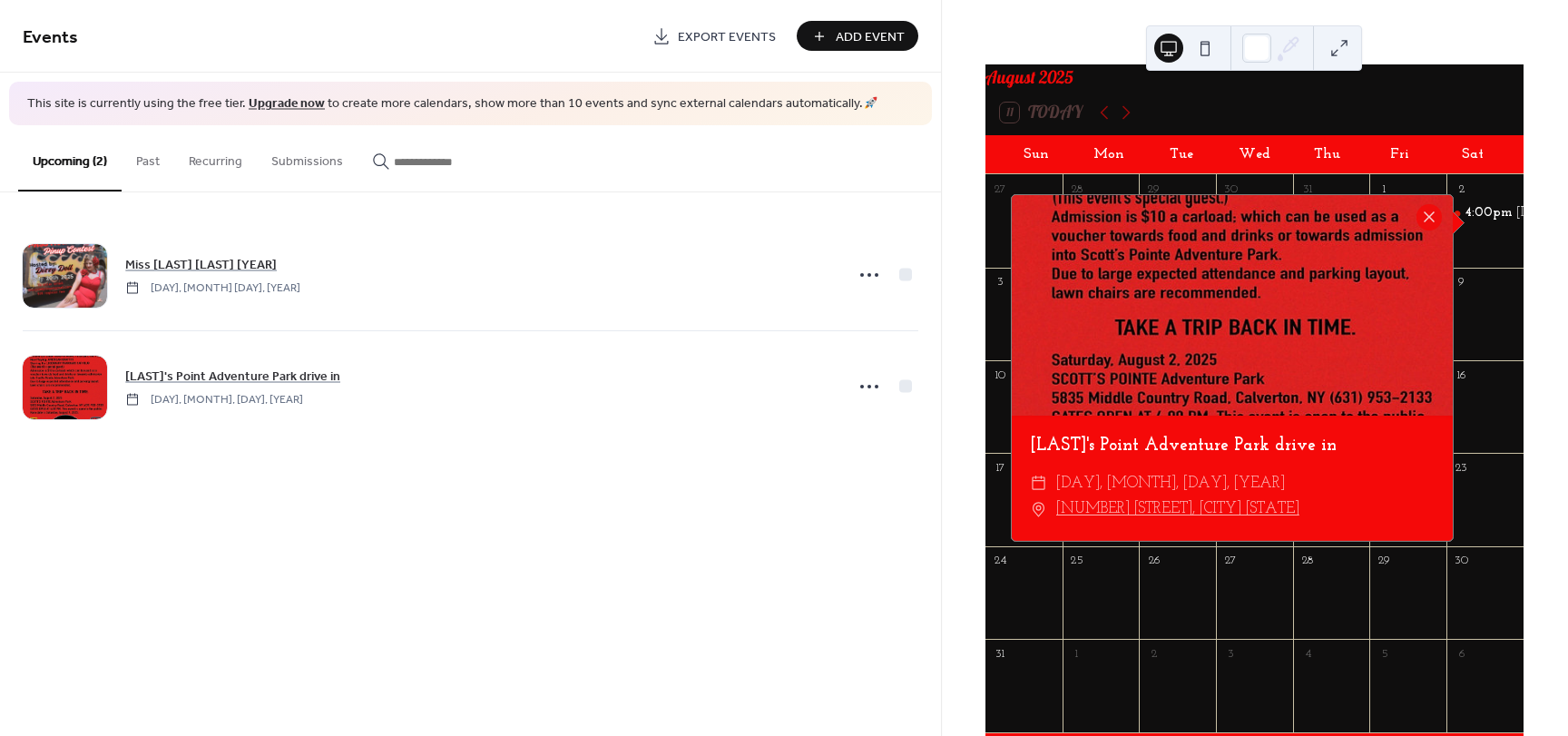 scroll, scrollTop: 124, scrollLeft: 0, axis: vertical 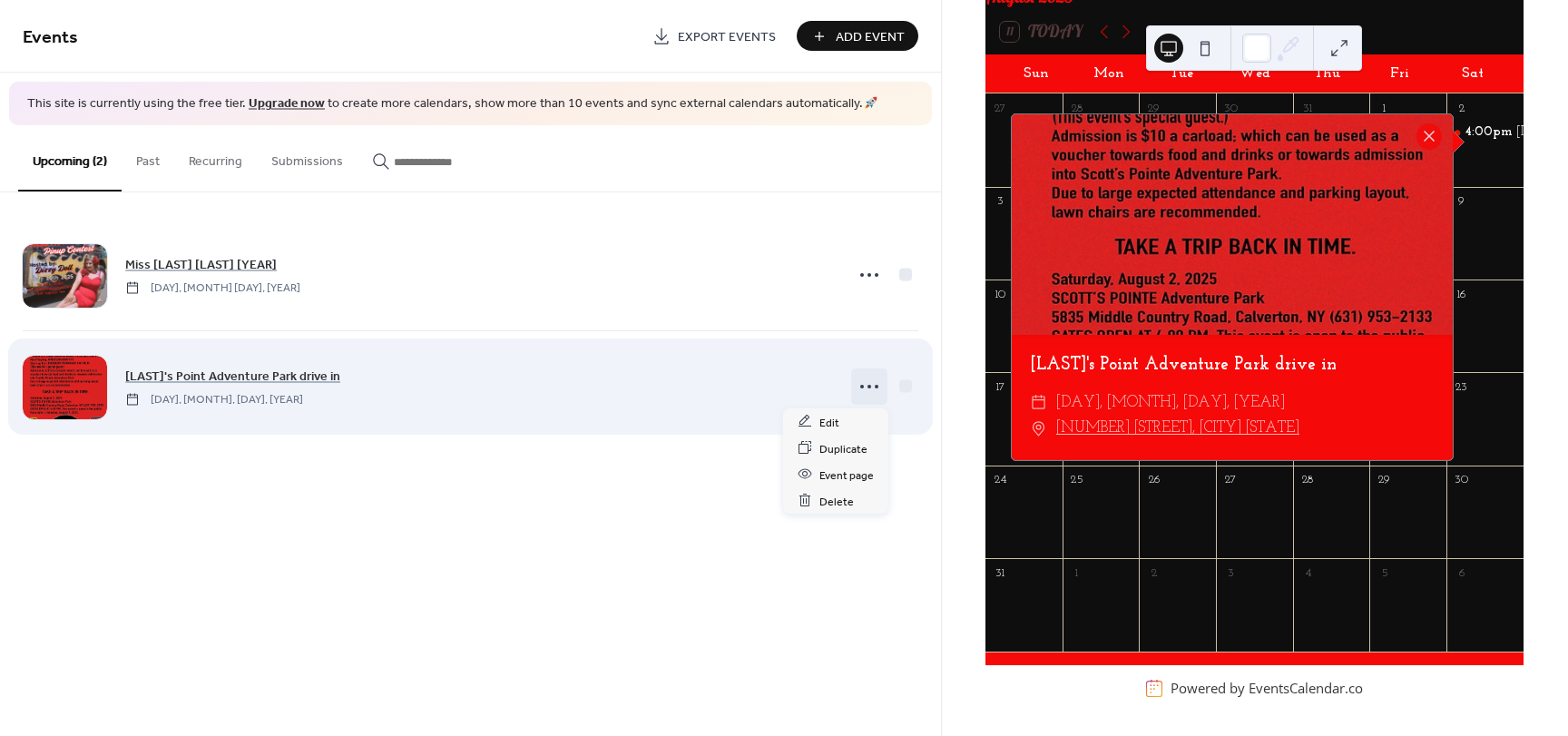 click 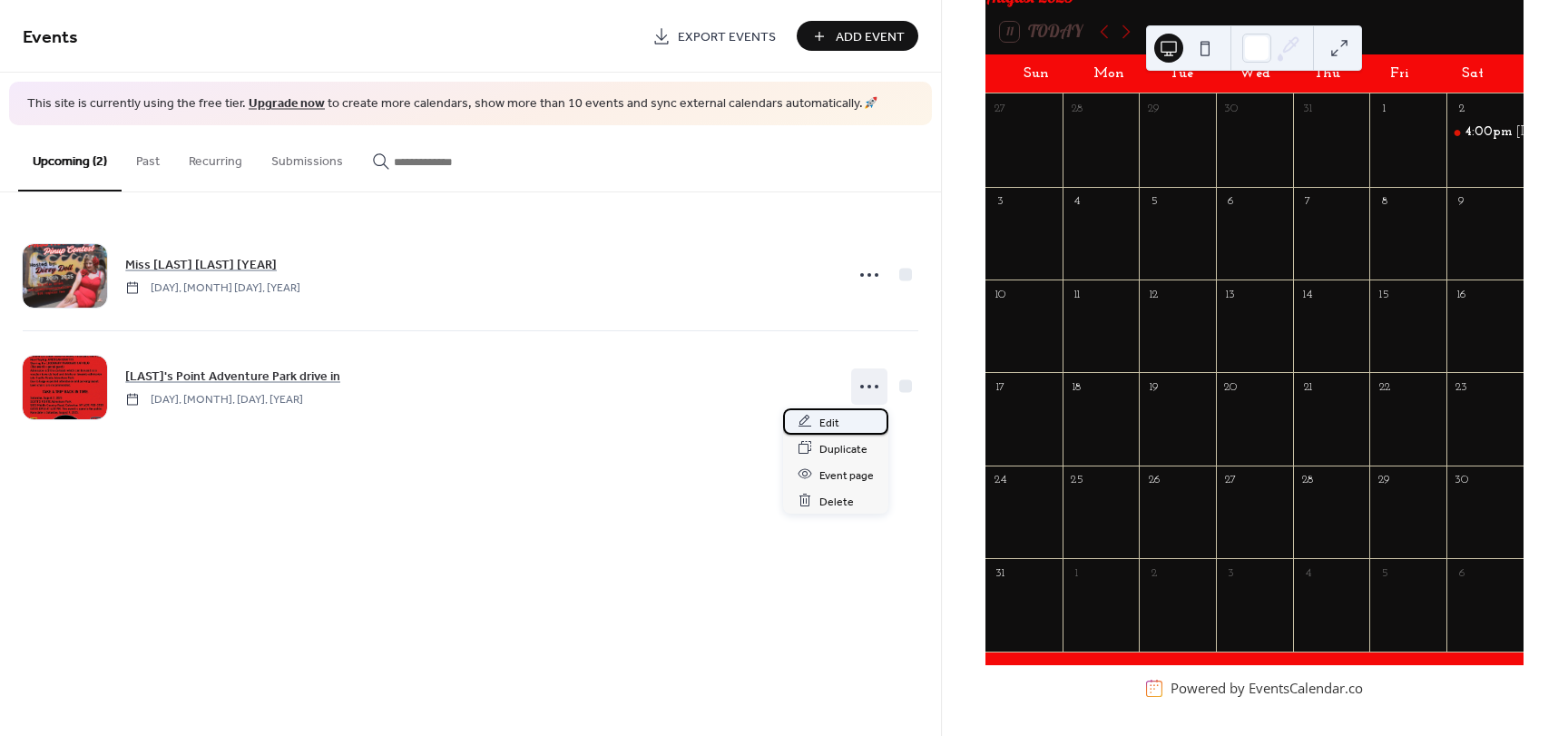click on "Edit" at bounding box center (836, 421) 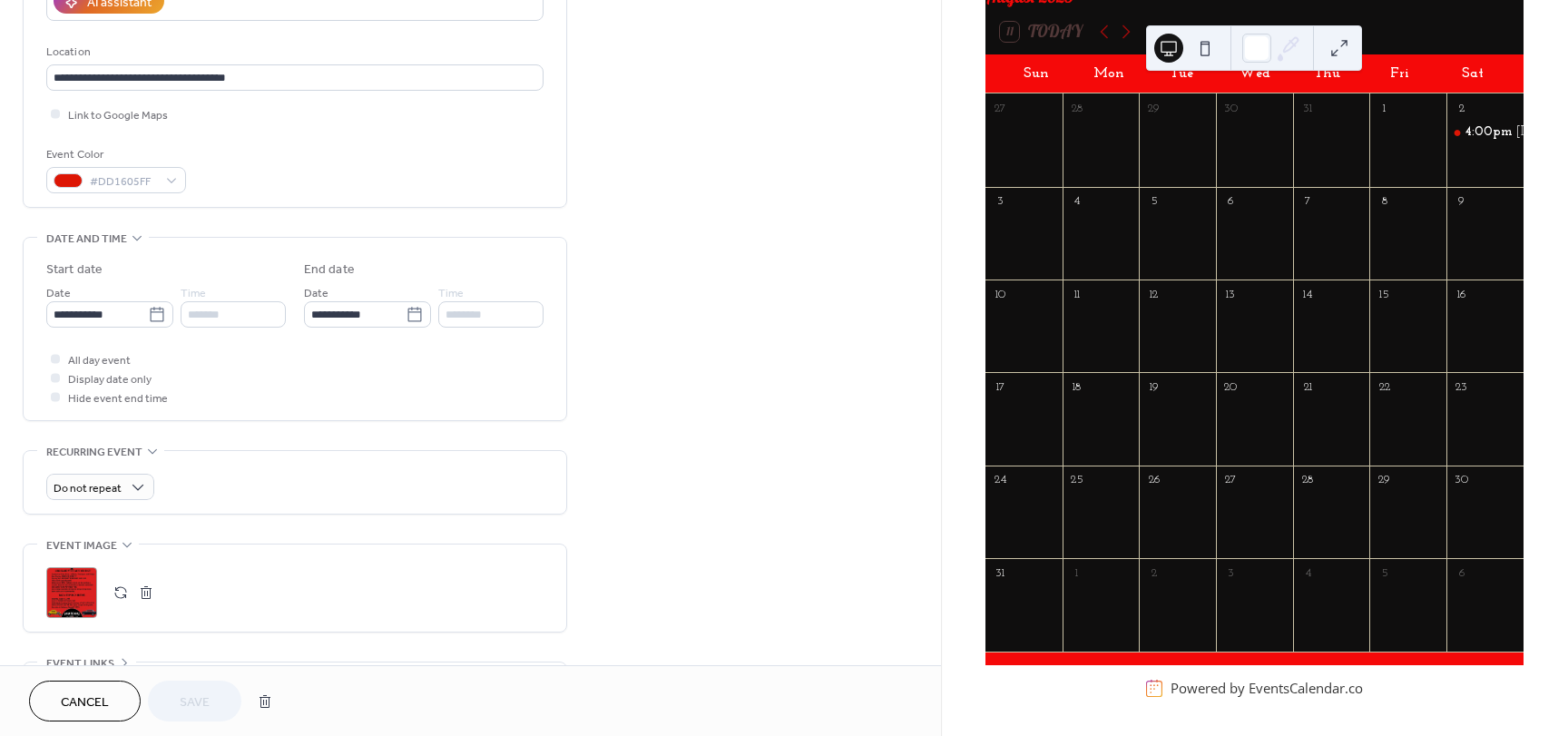 scroll, scrollTop: 454, scrollLeft: 0, axis: vertical 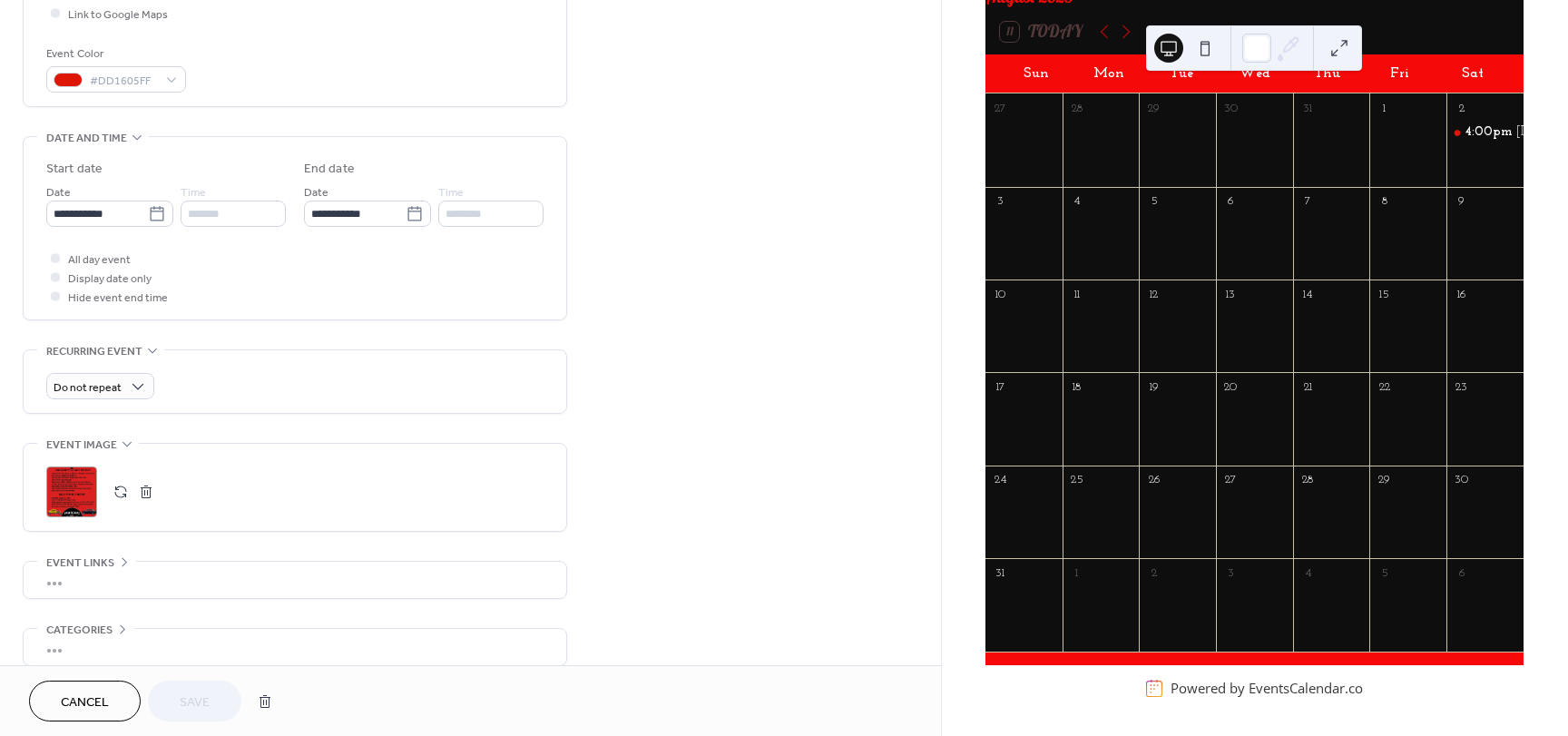 click on ";" at bounding box center [72, 492] 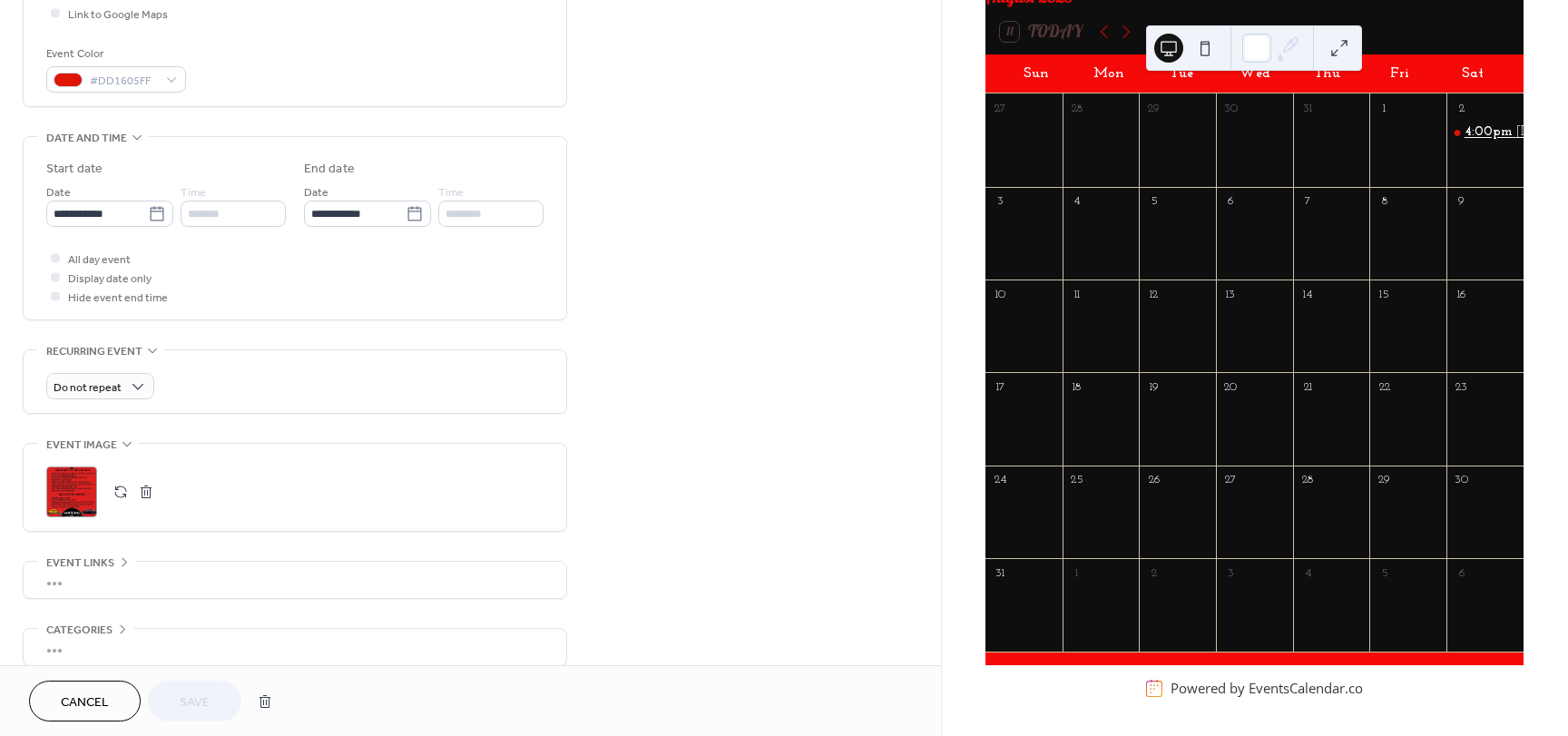 click on "4:00pm" at bounding box center [1490, 132] 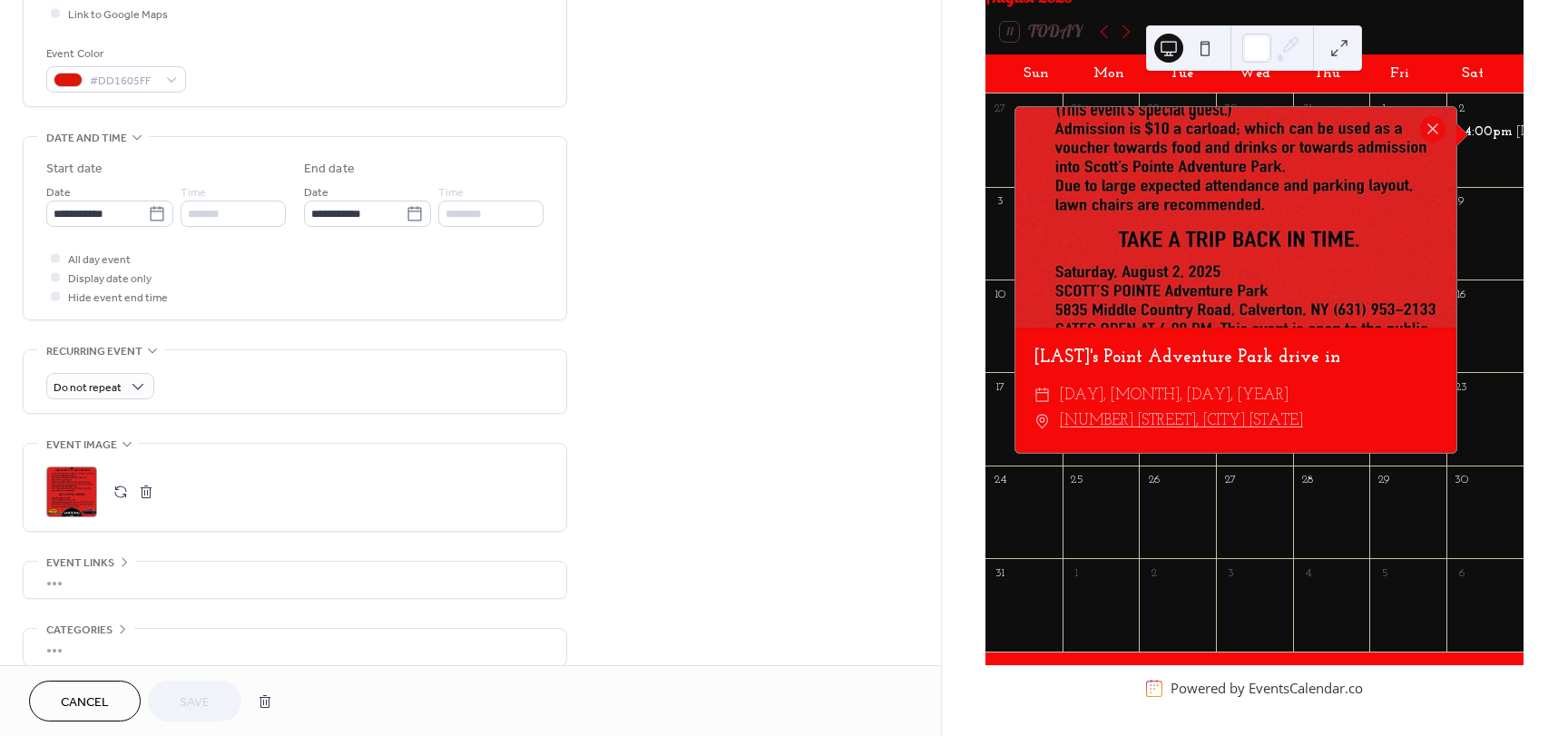 drag, startPoint x: 1241, startPoint y: 191, endPoint x: 1241, endPoint y: 210, distance: 19 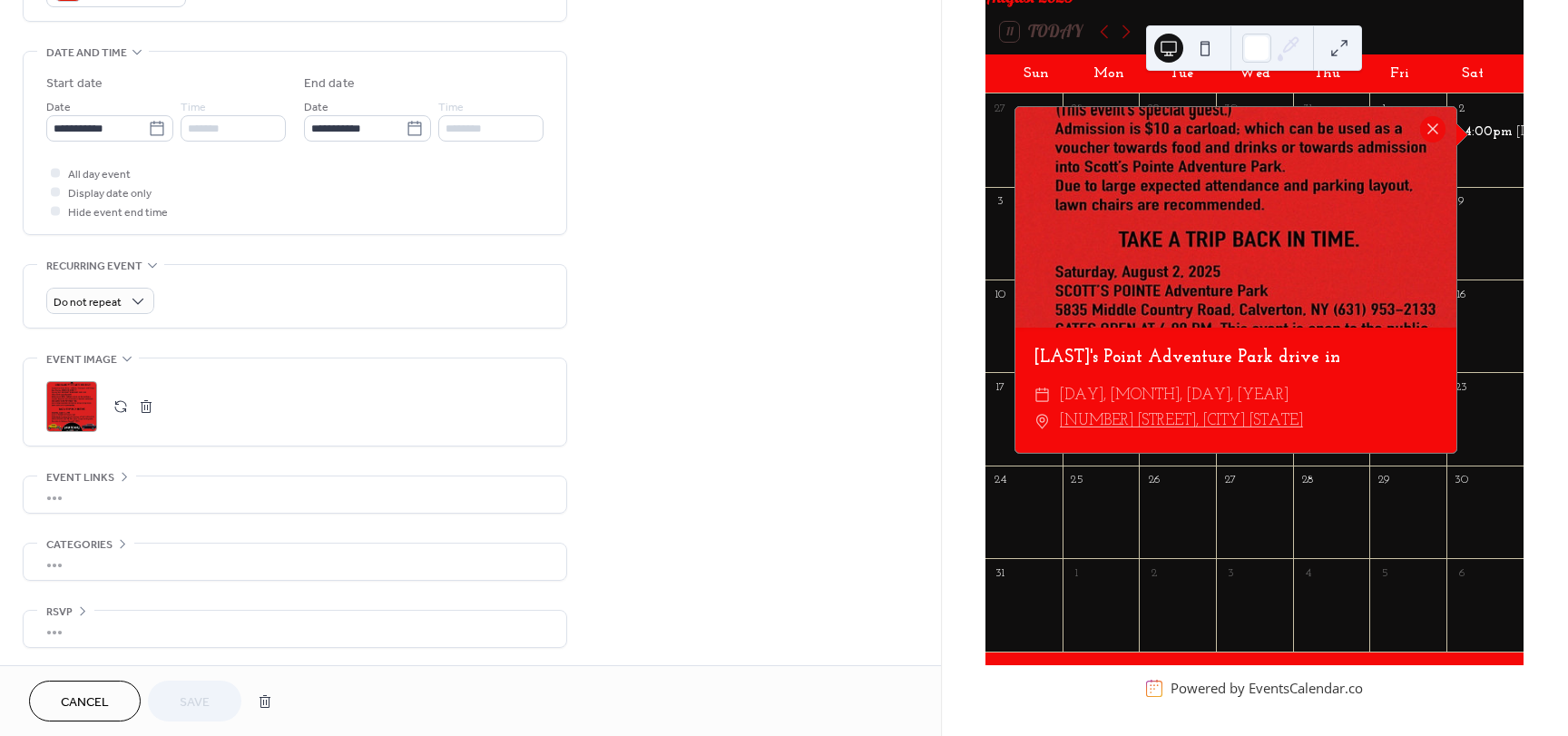 scroll, scrollTop: 540, scrollLeft: 0, axis: vertical 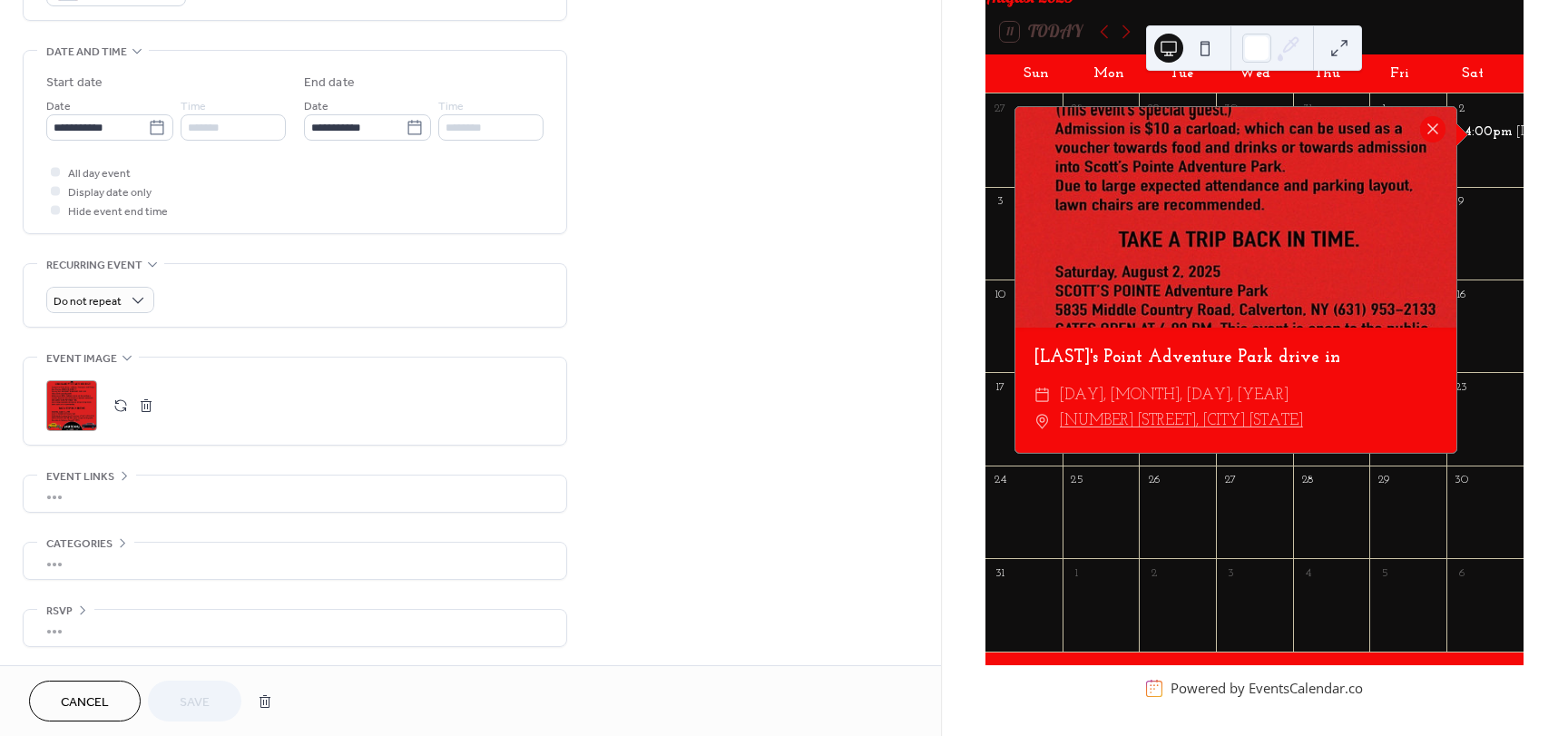 click at bounding box center [121, 406] 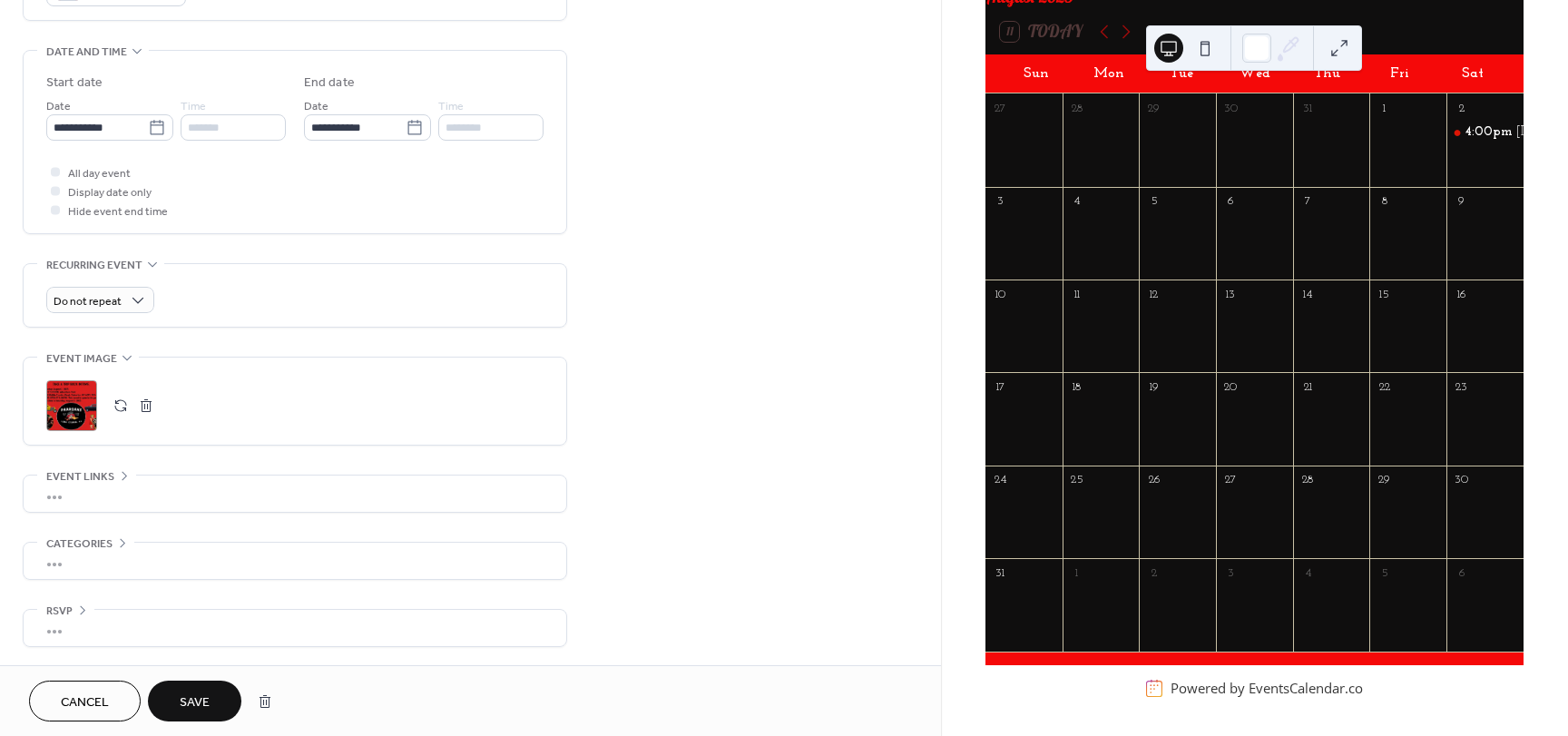 click on ";" at bounding box center (72, 406) 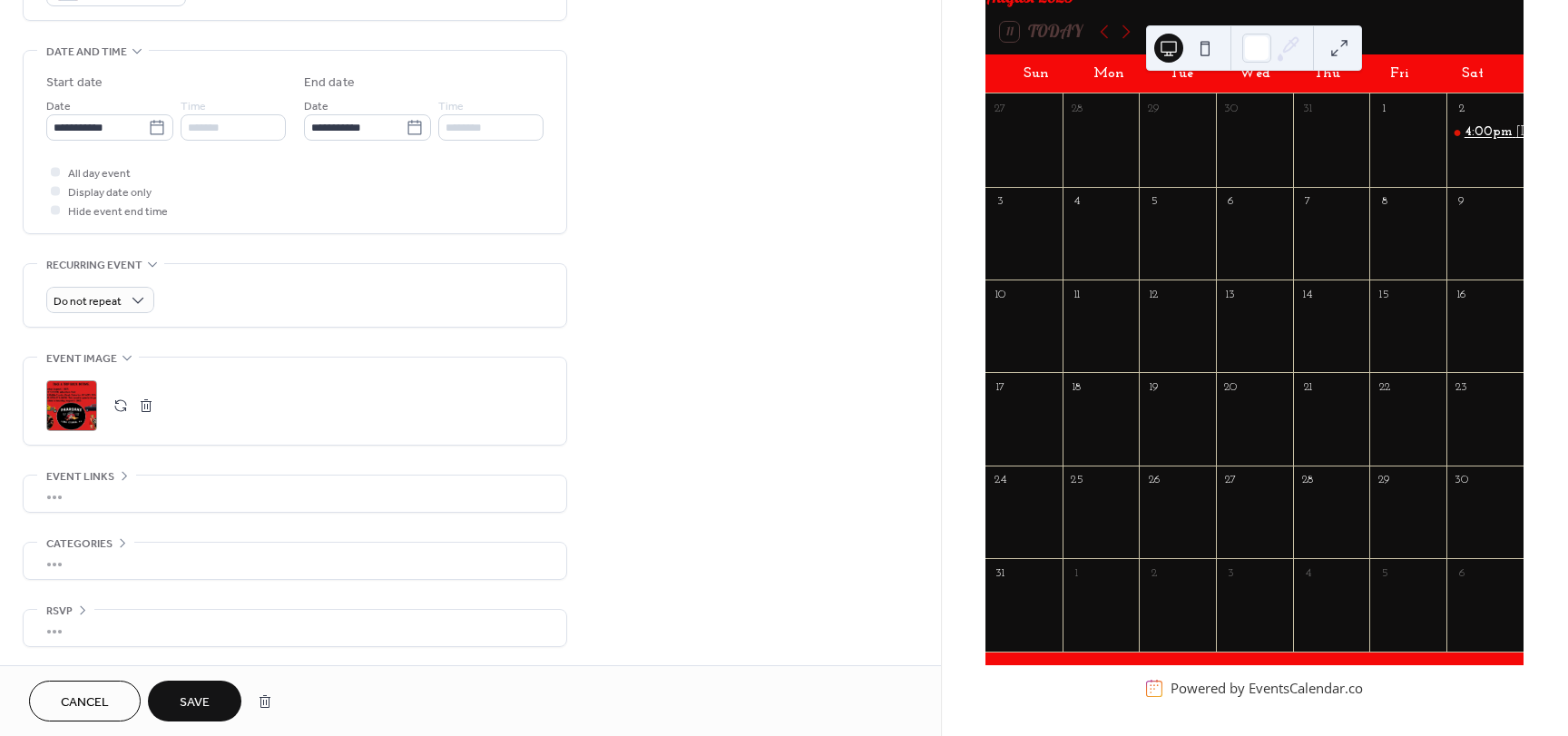 click on "4:00pm" at bounding box center (1490, 132) 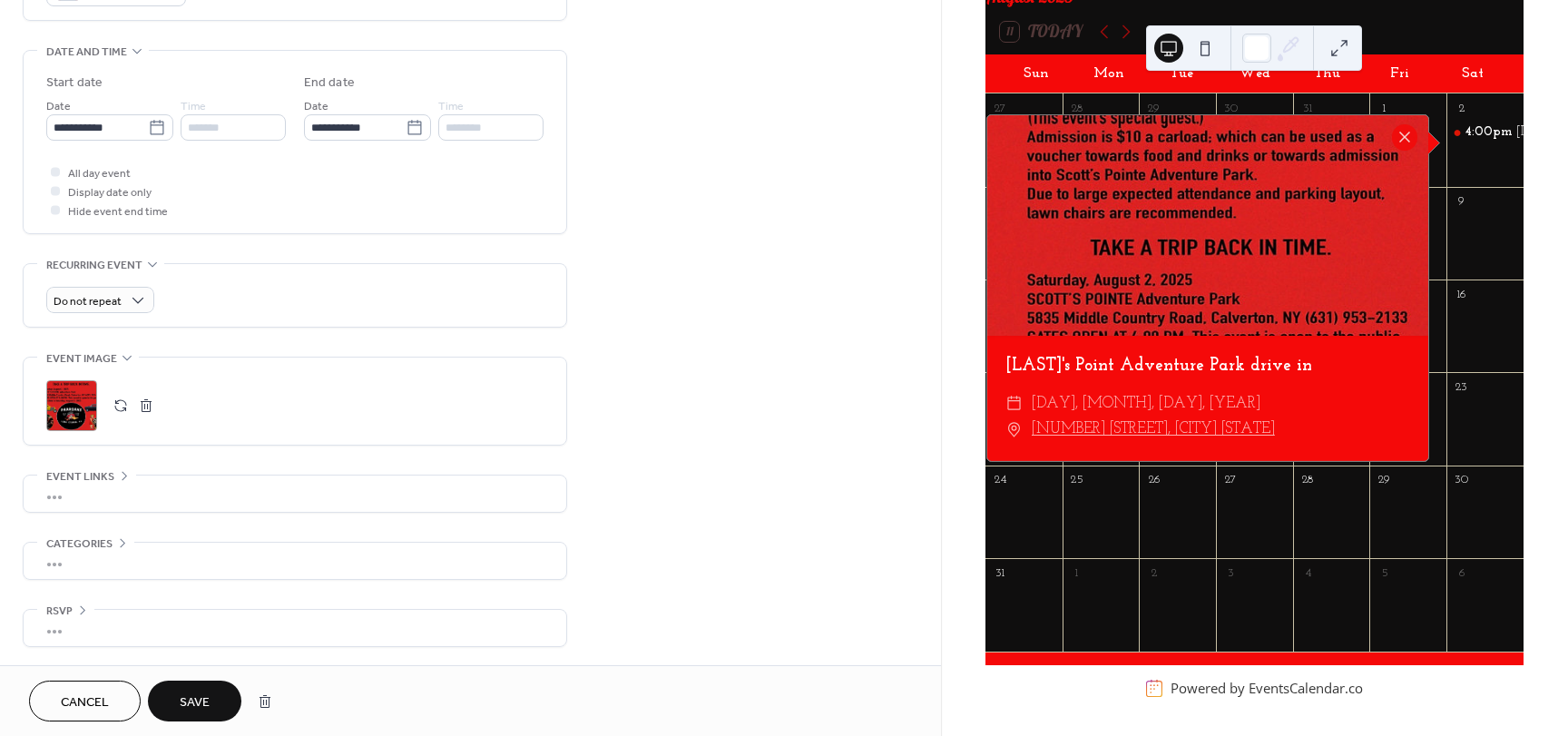 drag, startPoint x: 1200, startPoint y: 207, endPoint x: 1188, endPoint y: 149, distance: 59.22837 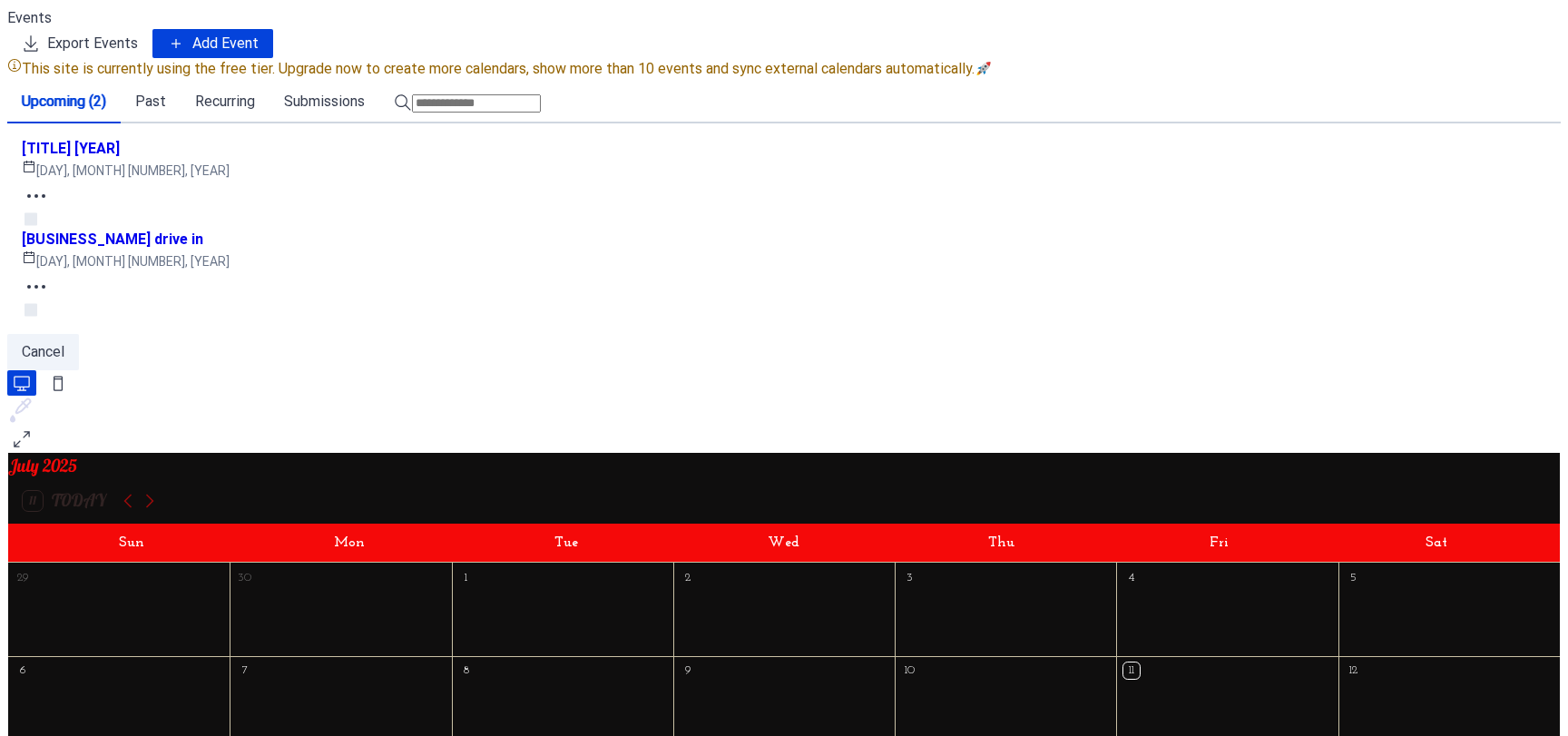 scroll, scrollTop: 0, scrollLeft: 0, axis: both 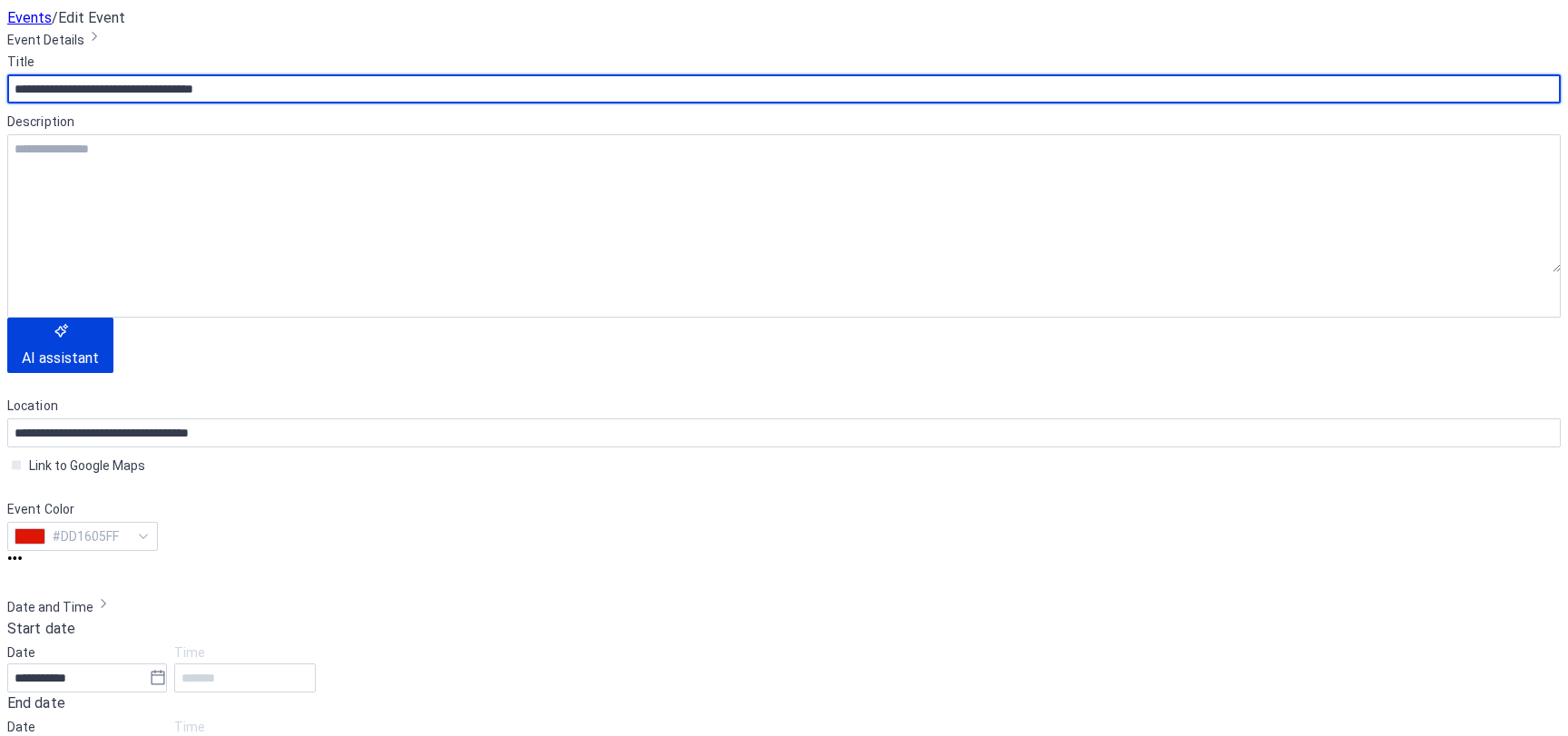 click on "4:00pm" at bounding box center [1381, 2218] 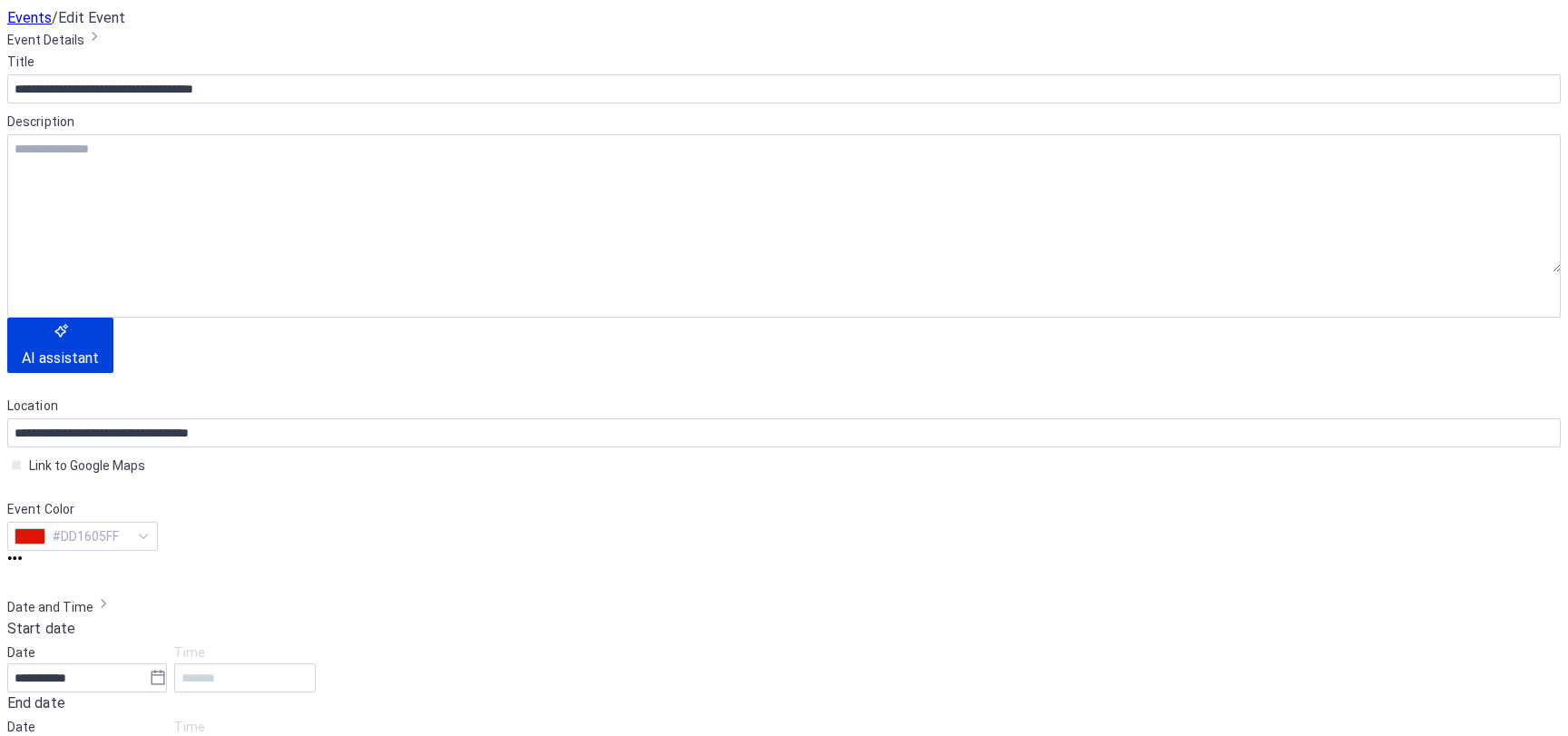 drag, startPoint x: 1237, startPoint y: 309, endPoint x: 964, endPoint y: 305, distance: 273.0293 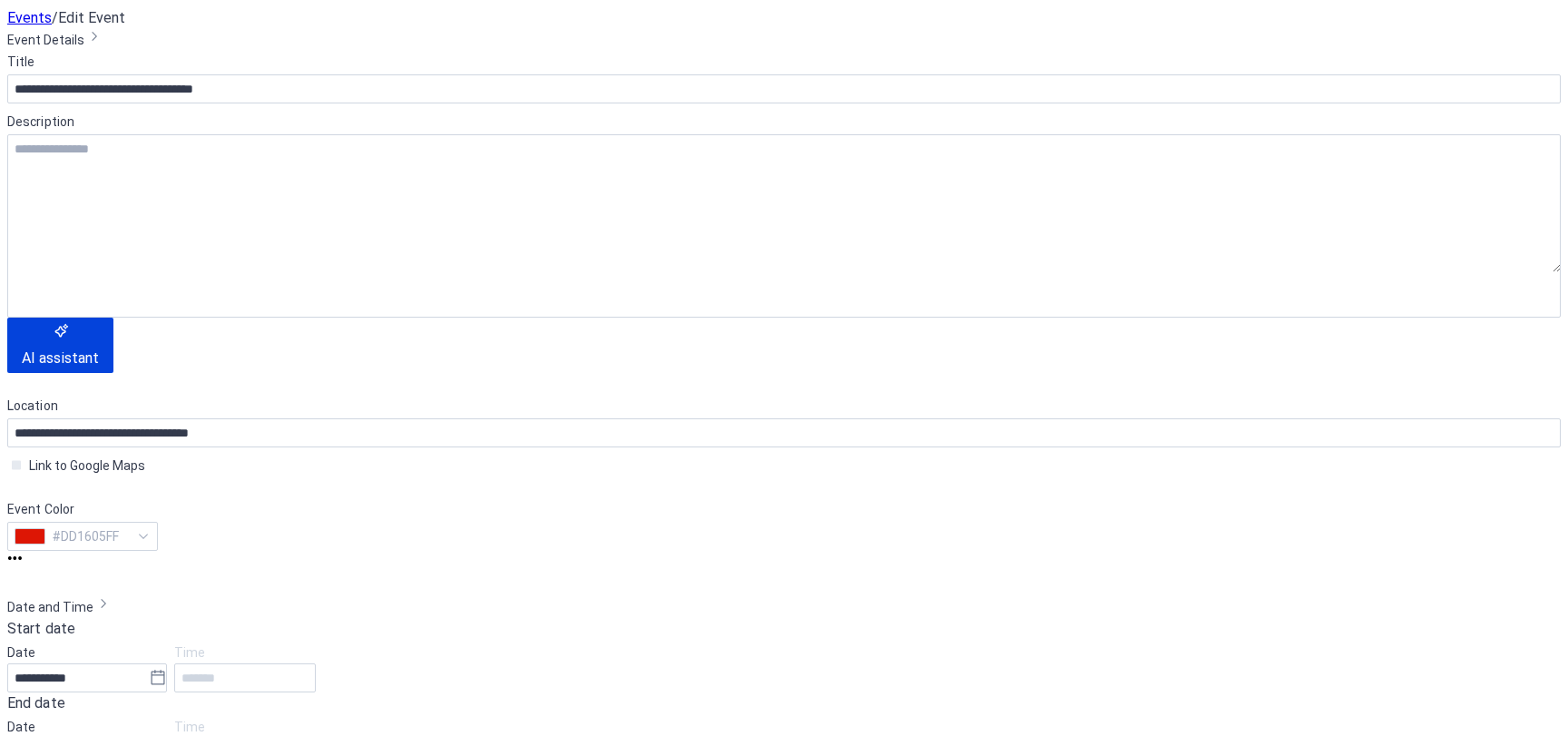 scroll, scrollTop: 540, scrollLeft: 0, axis: vertical 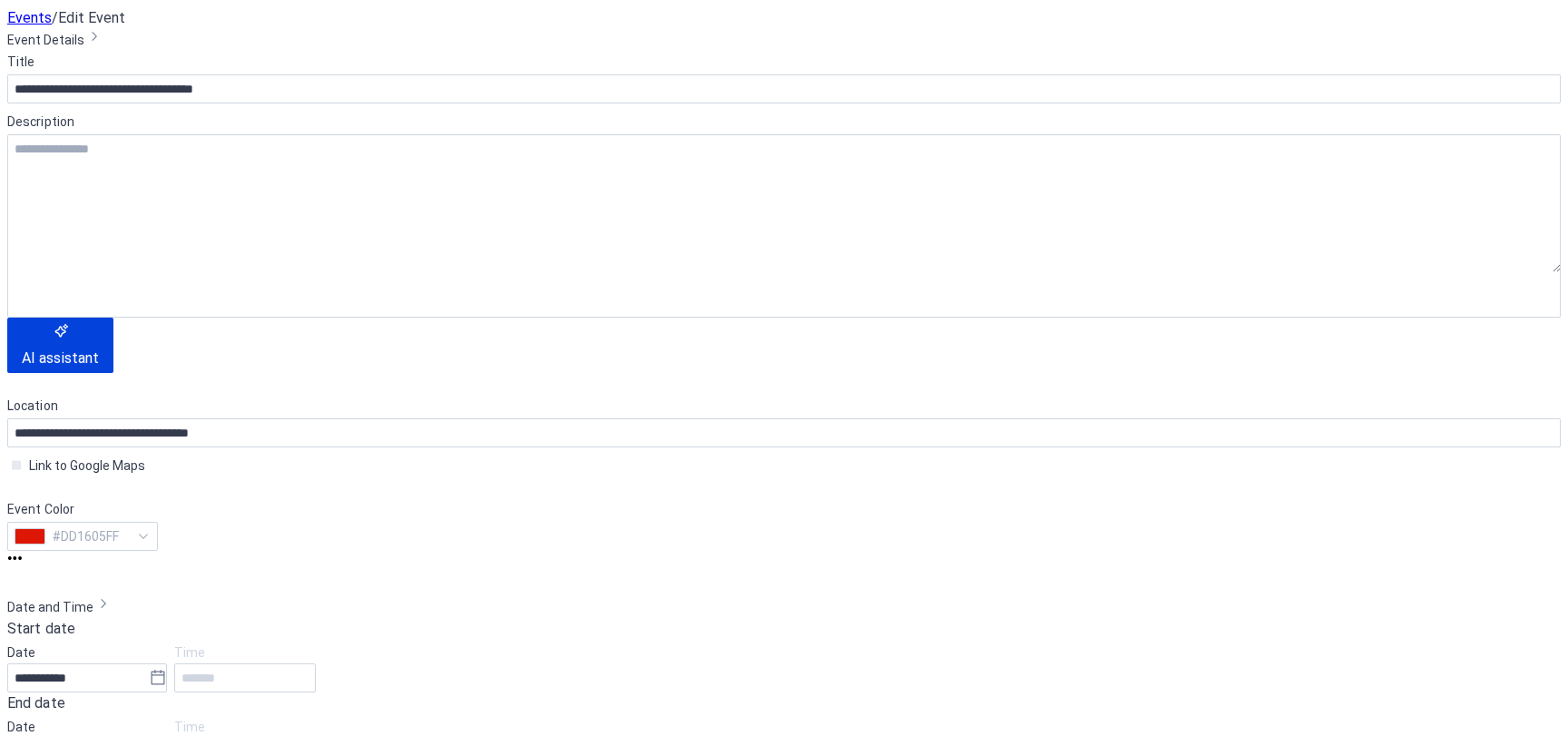 click at bounding box center (784, 1037) 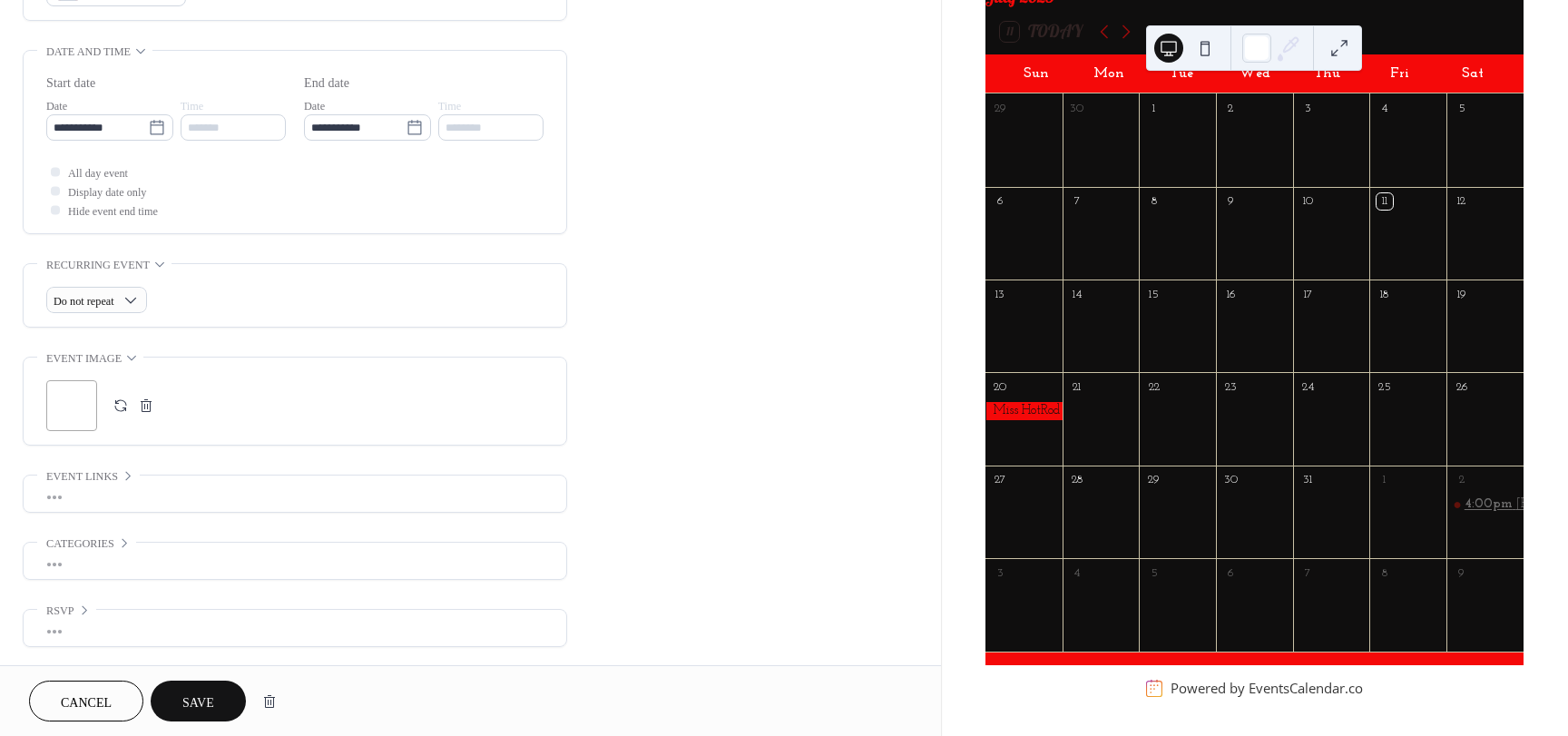 click on "4:00pm" at bounding box center (1490, 505) 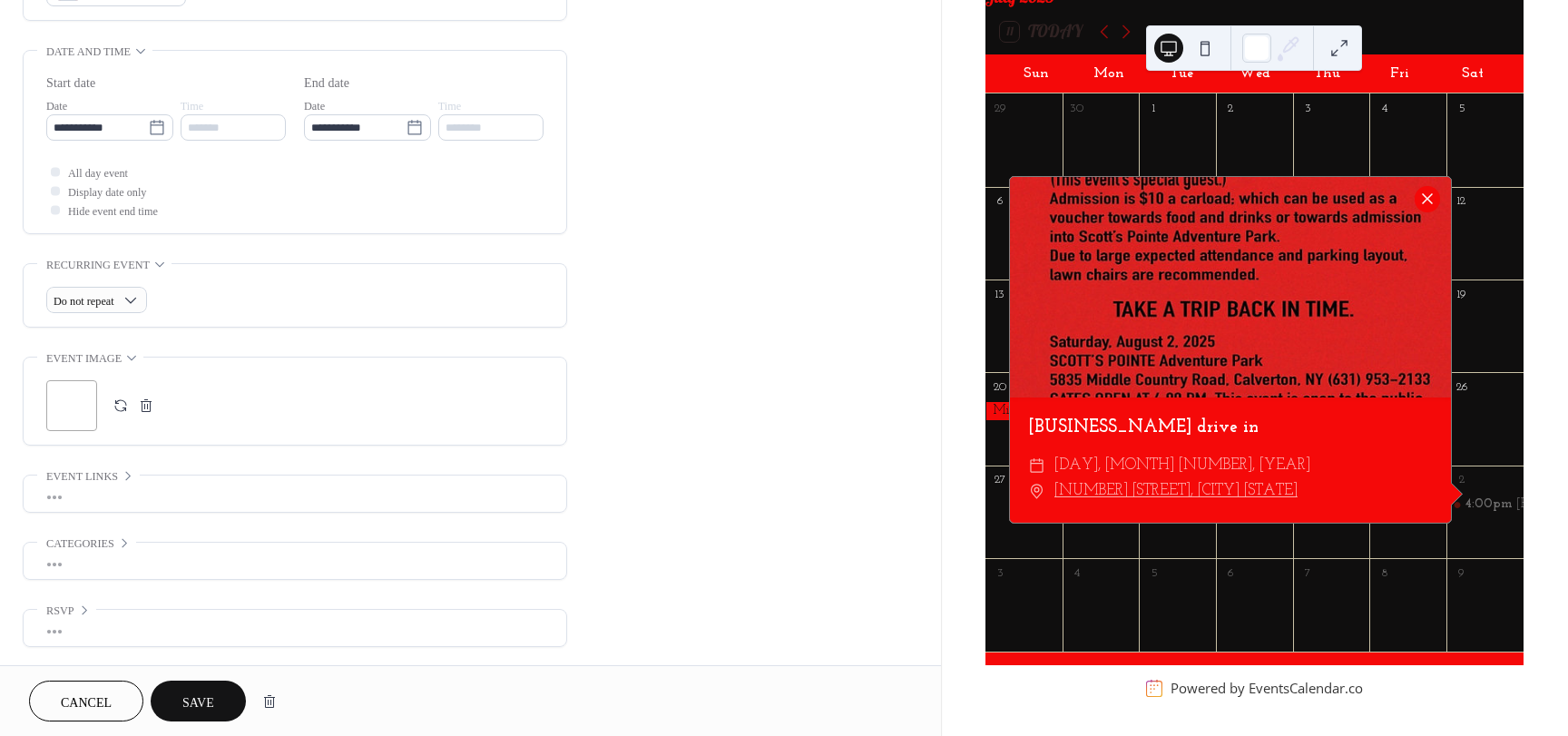 click at bounding box center [1427, 199] 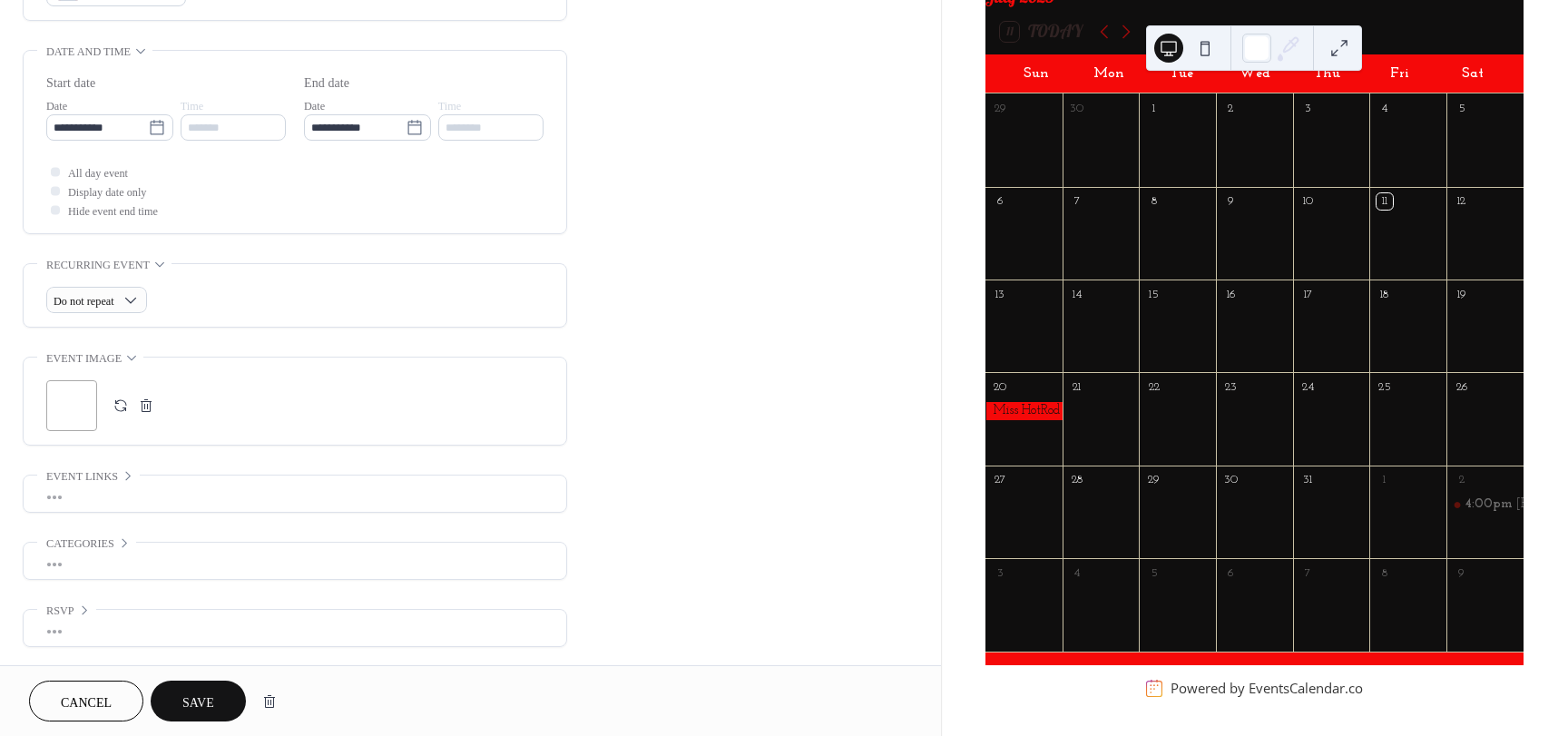 click on ";" at bounding box center (72, 406) 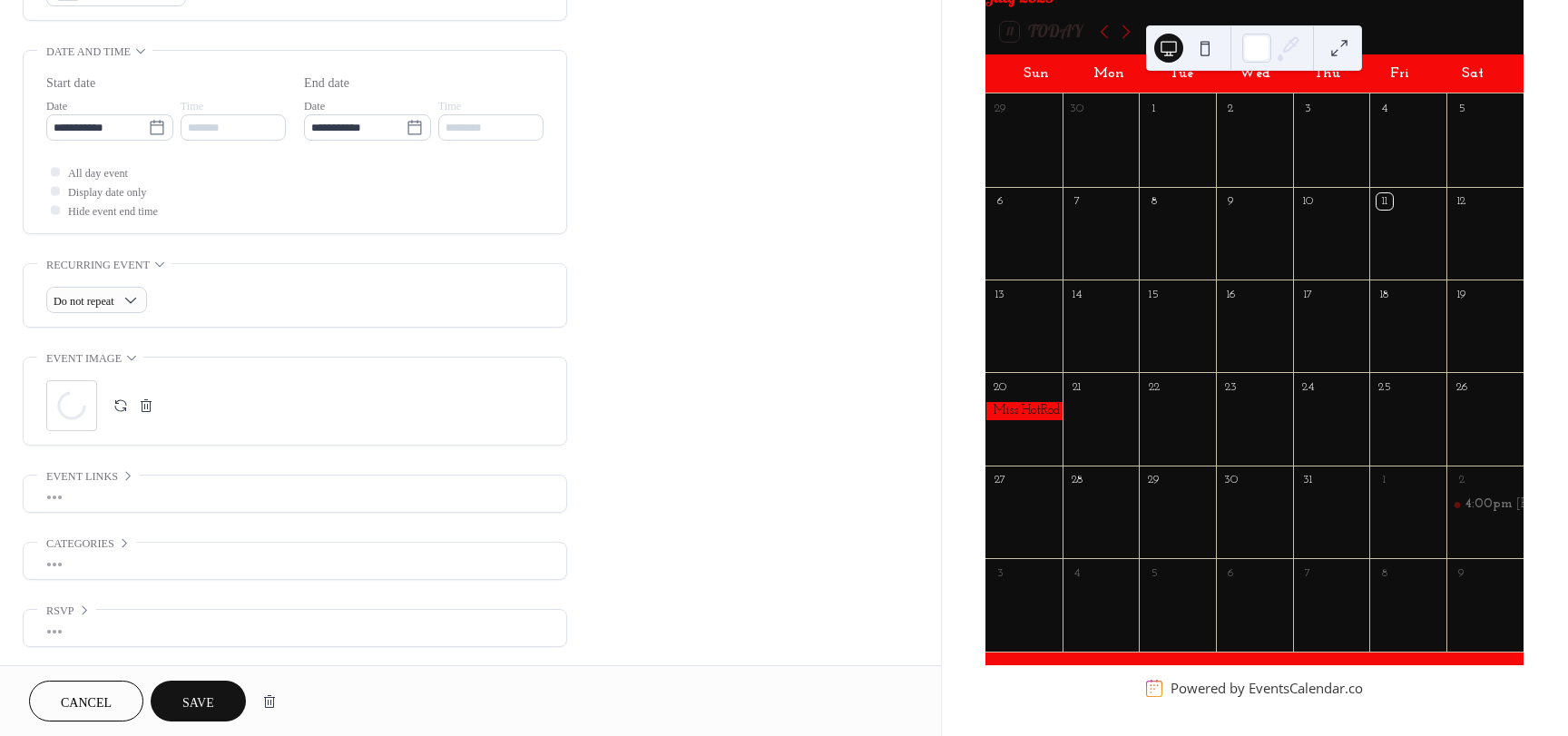 click on "Save" at bounding box center [198, 701] 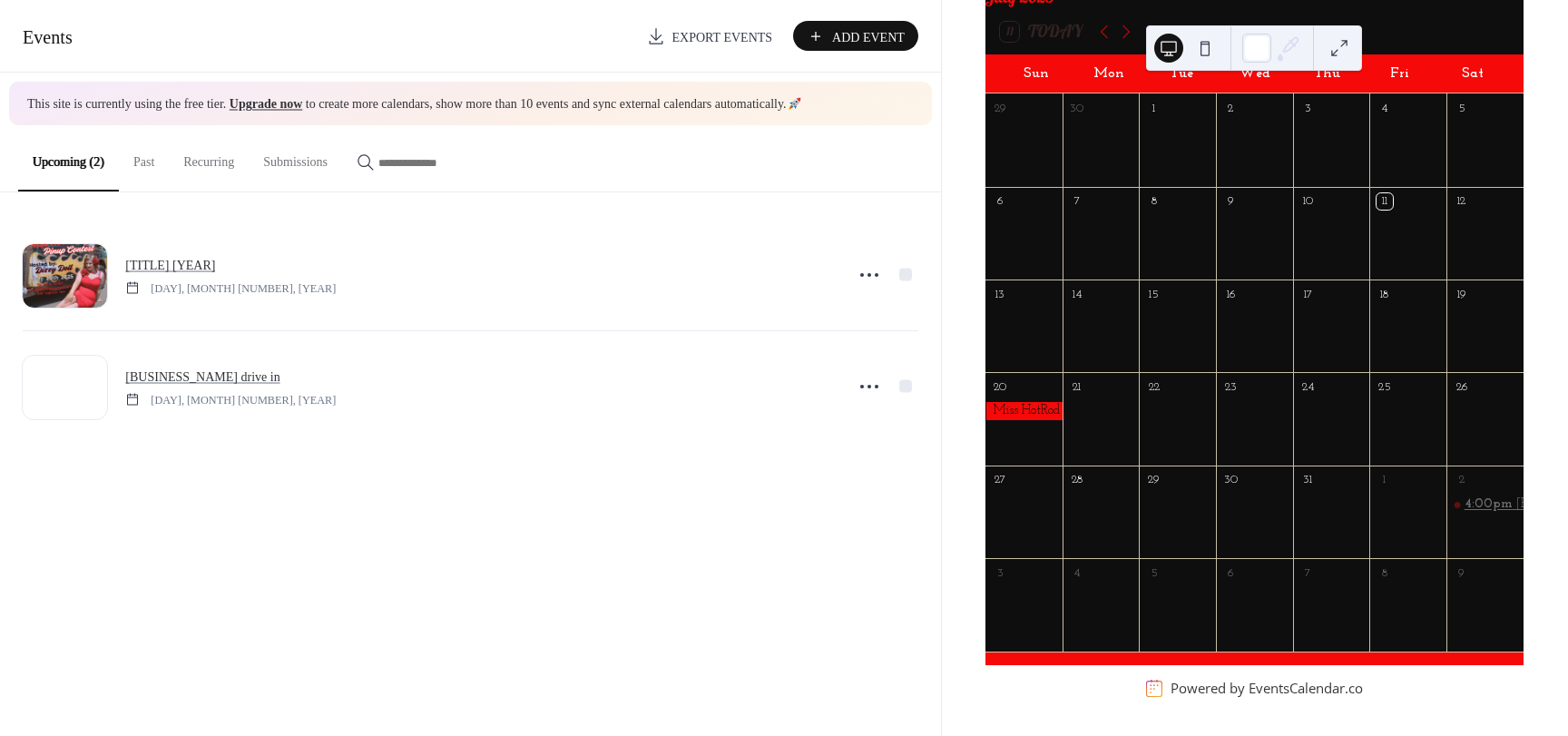 click on "4:00pm" at bounding box center [1490, 505] 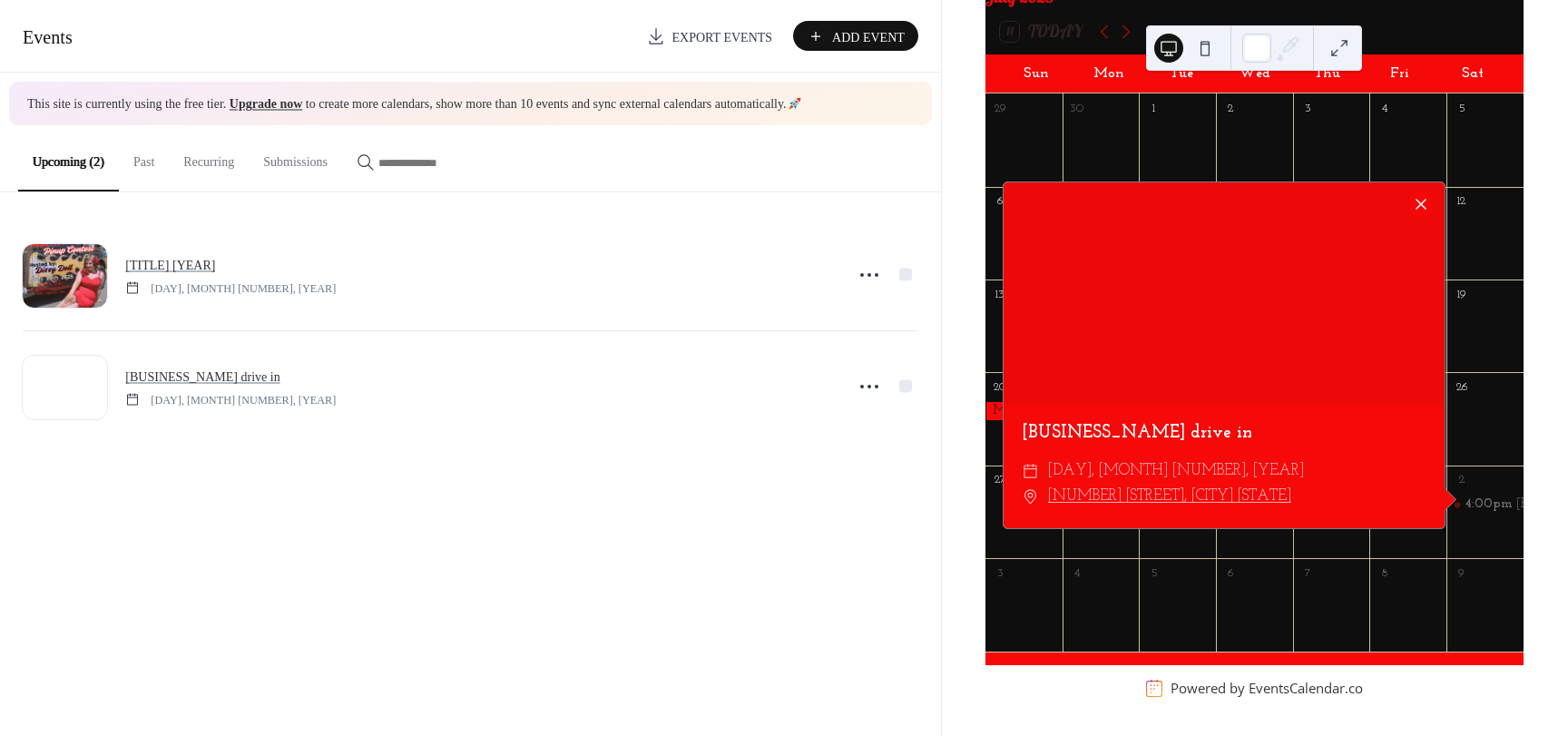 click at bounding box center [1421, 204] 